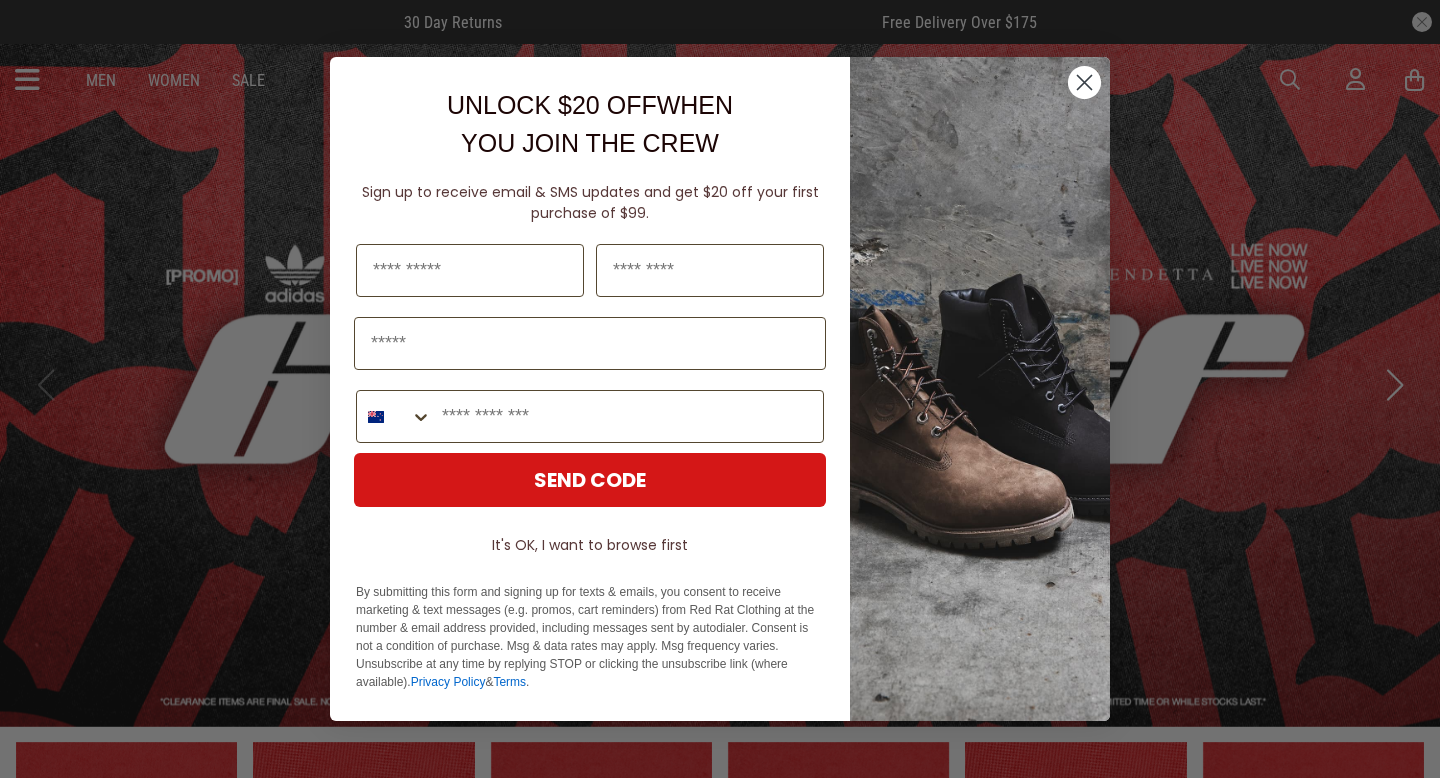 scroll, scrollTop: 0, scrollLeft: 0, axis: both 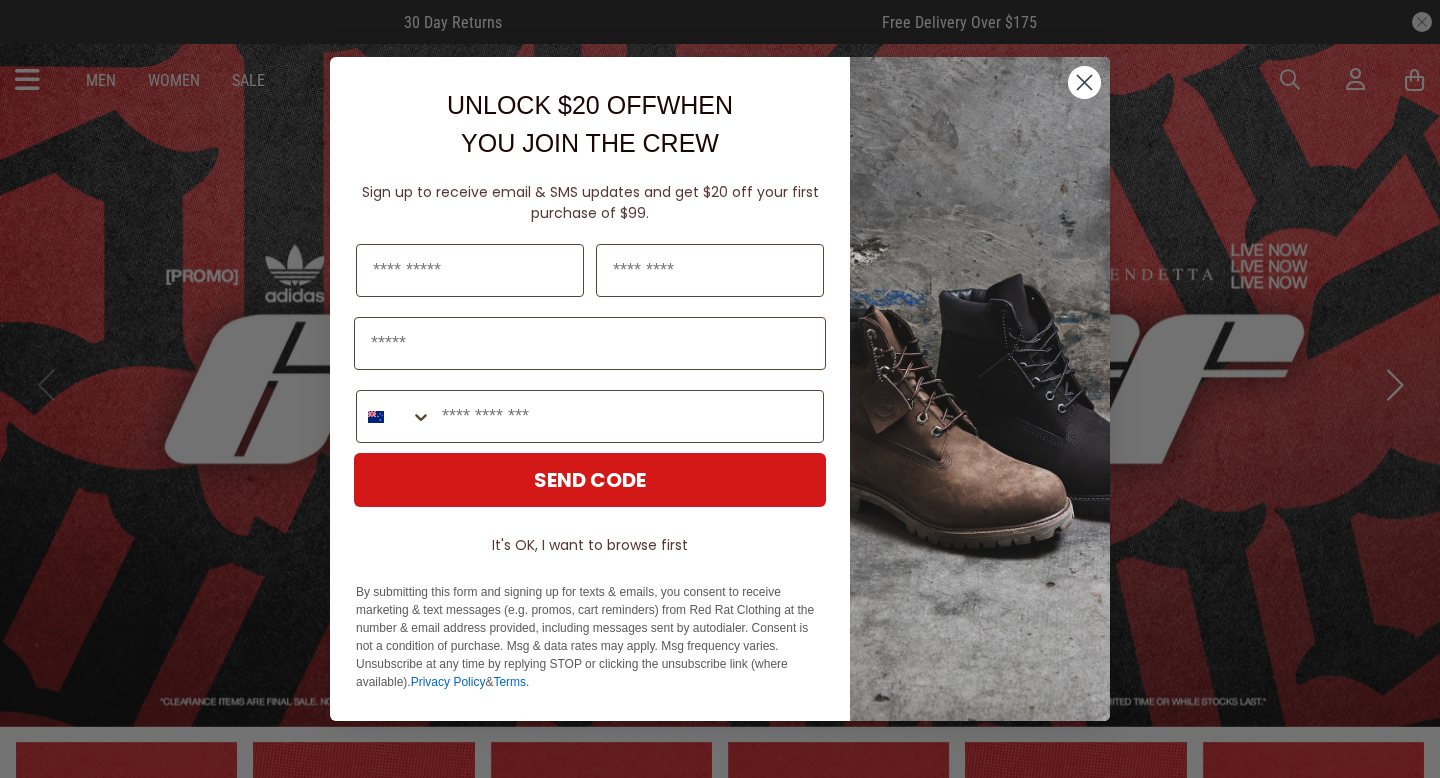 click on "Close dialog UNLOCK $20 OFF  WHEN
YOU JOIN THE CREW Sign up to receive email & SMS updates and get $20 off your first purchase of $99. Last Name Phone Number SEND CODE It's OK, I want to browse first By submitting this form and signing up for texts & emails, you consent to receive marketing & text messages (e.g. promos, cart reminders) from Red Rat Clothing at the number & email address provided, including messages sent by autodialer. Consent is not a condition of purchase. Msg & data rates may apply. Msg frequency varies. Unsubscribe at any time by replying STOP or clicking the unsubscribe link (where available).  Privacy Policy  &  Terms . ******" at bounding box center [720, 389] 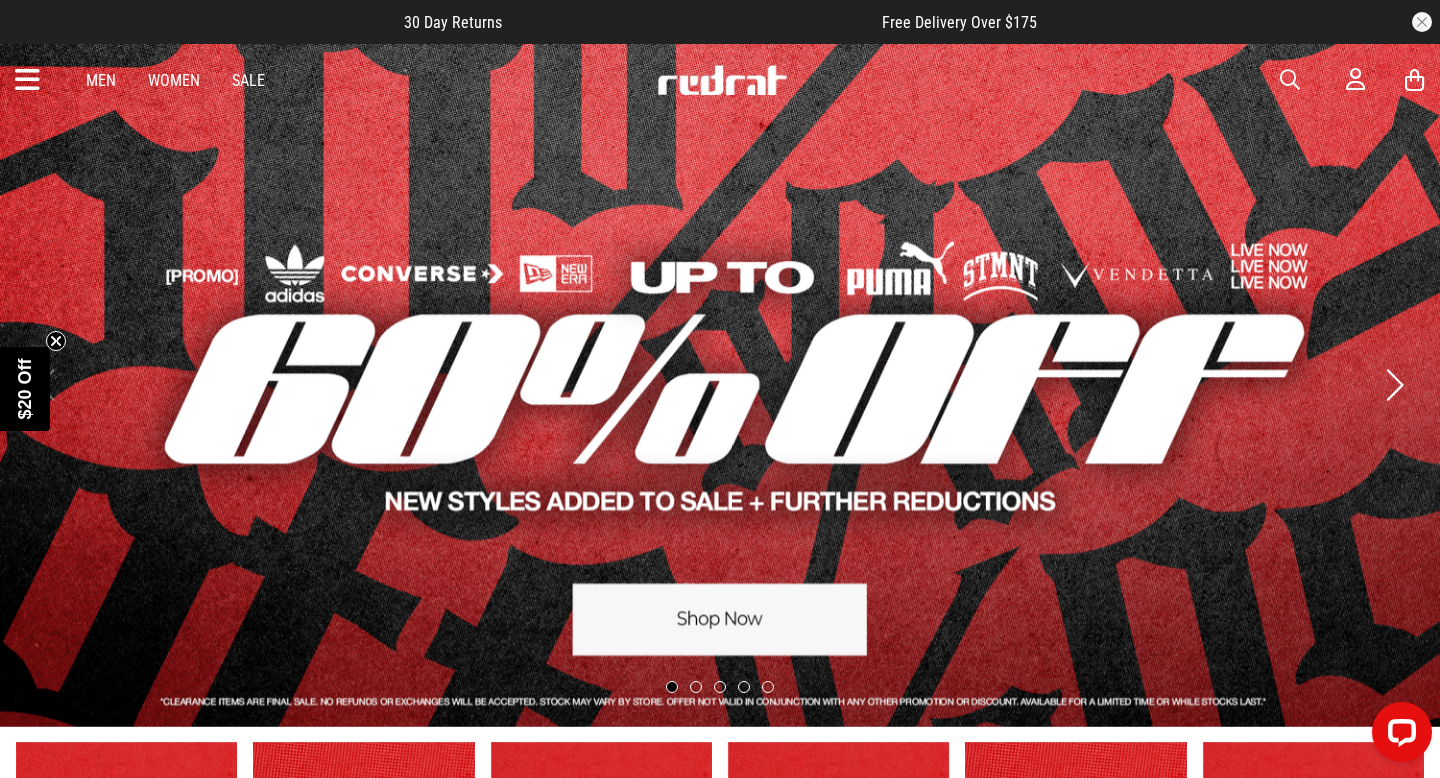 scroll, scrollTop: 0, scrollLeft: 0, axis: both 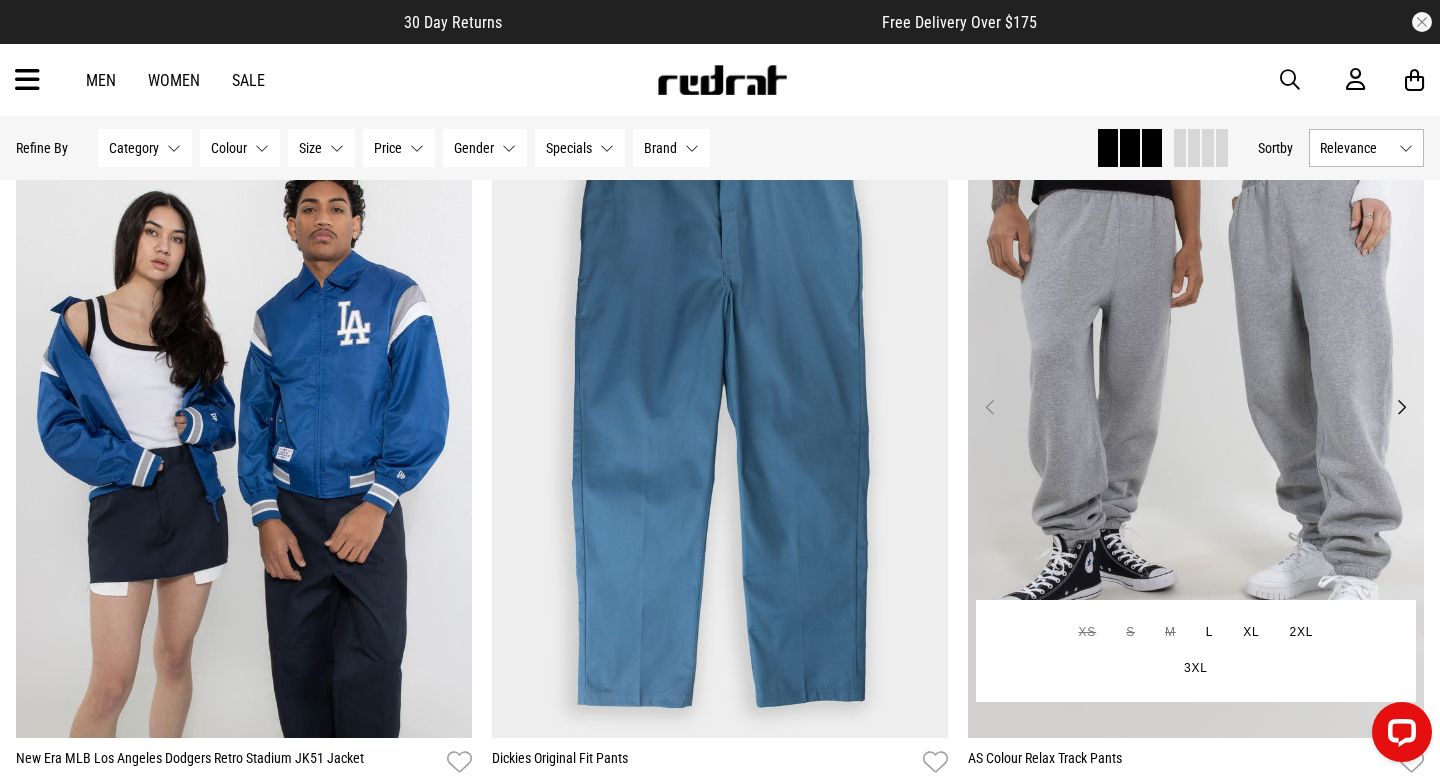 click on "Previous" at bounding box center [990, 407] 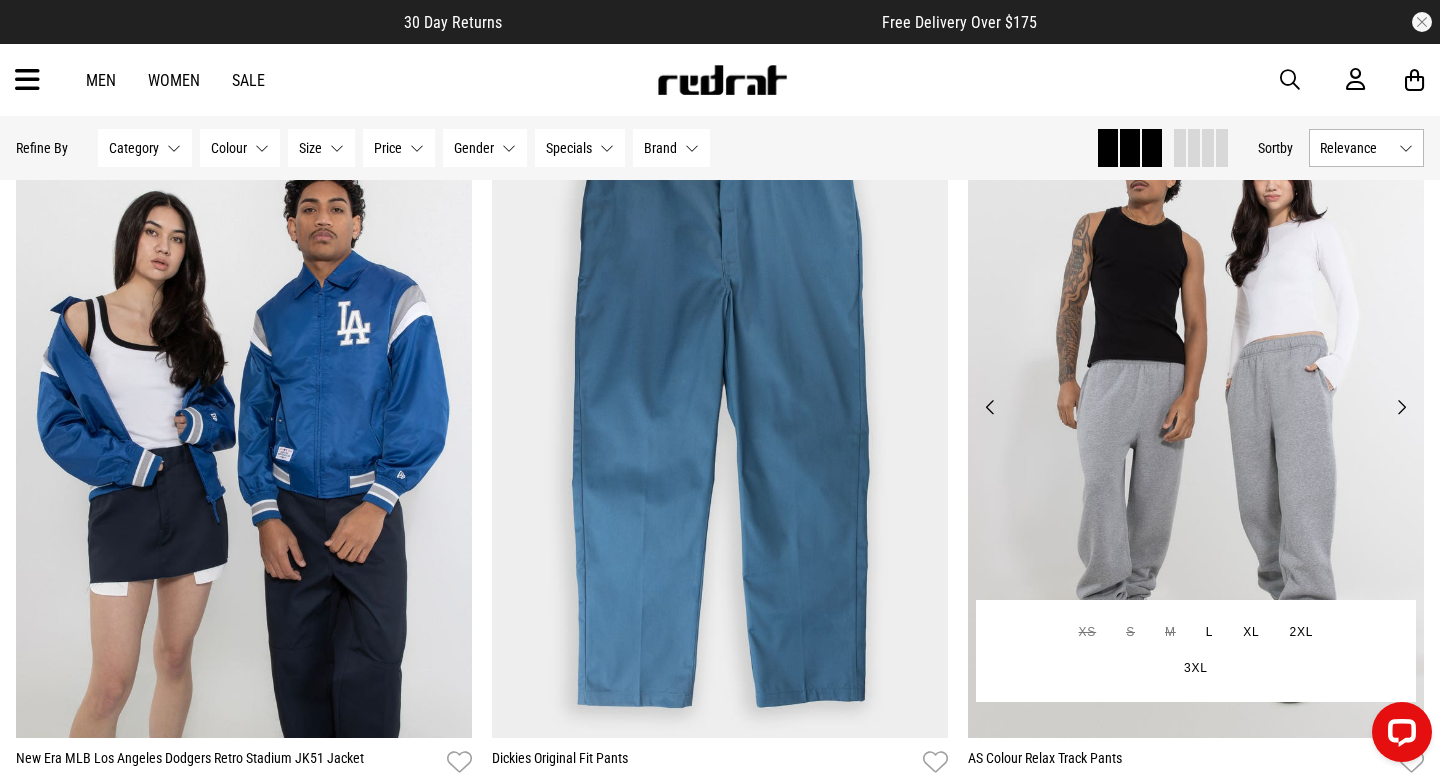 click on "Next" at bounding box center [1401, 407] 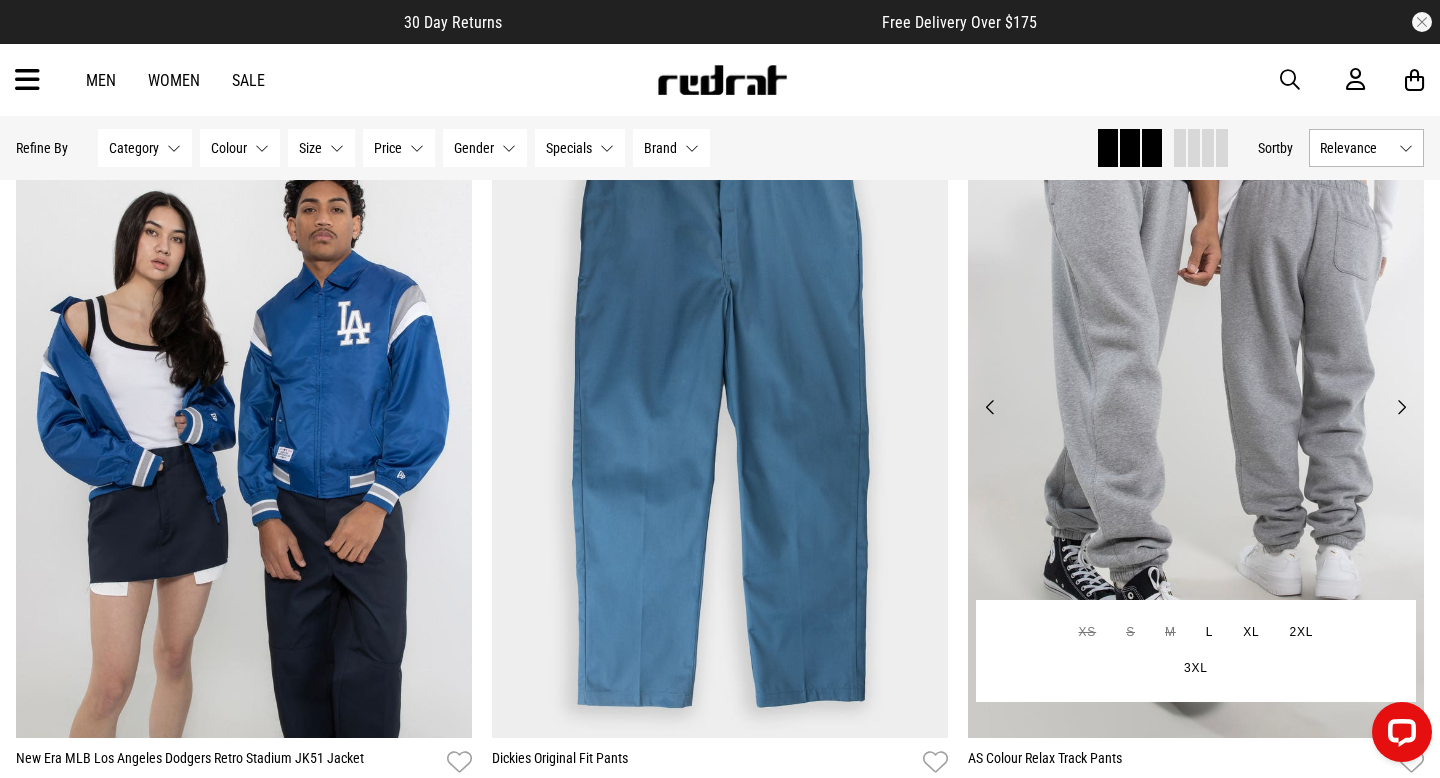 click on "Next" at bounding box center [1401, 407] 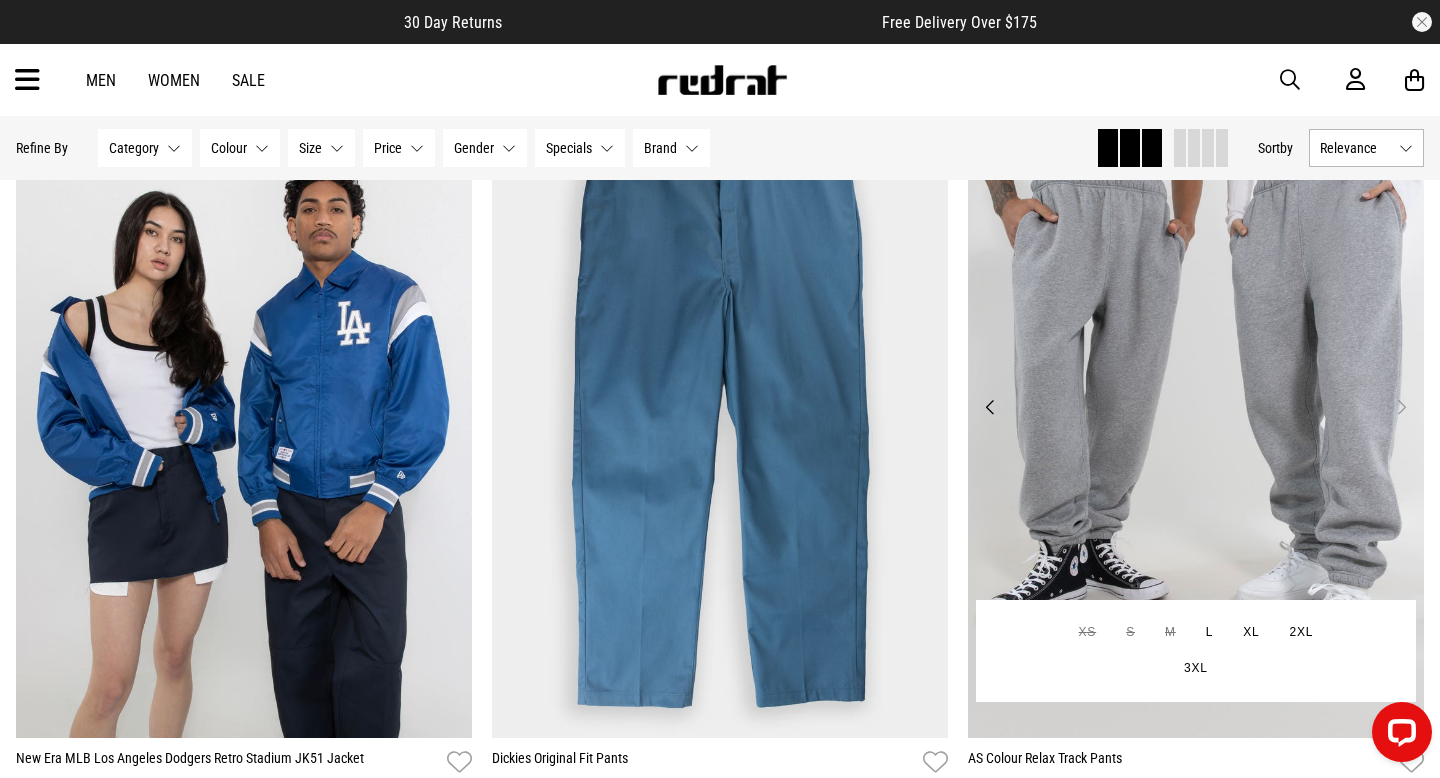 click on "Next" at bounding box center (1401, 407) 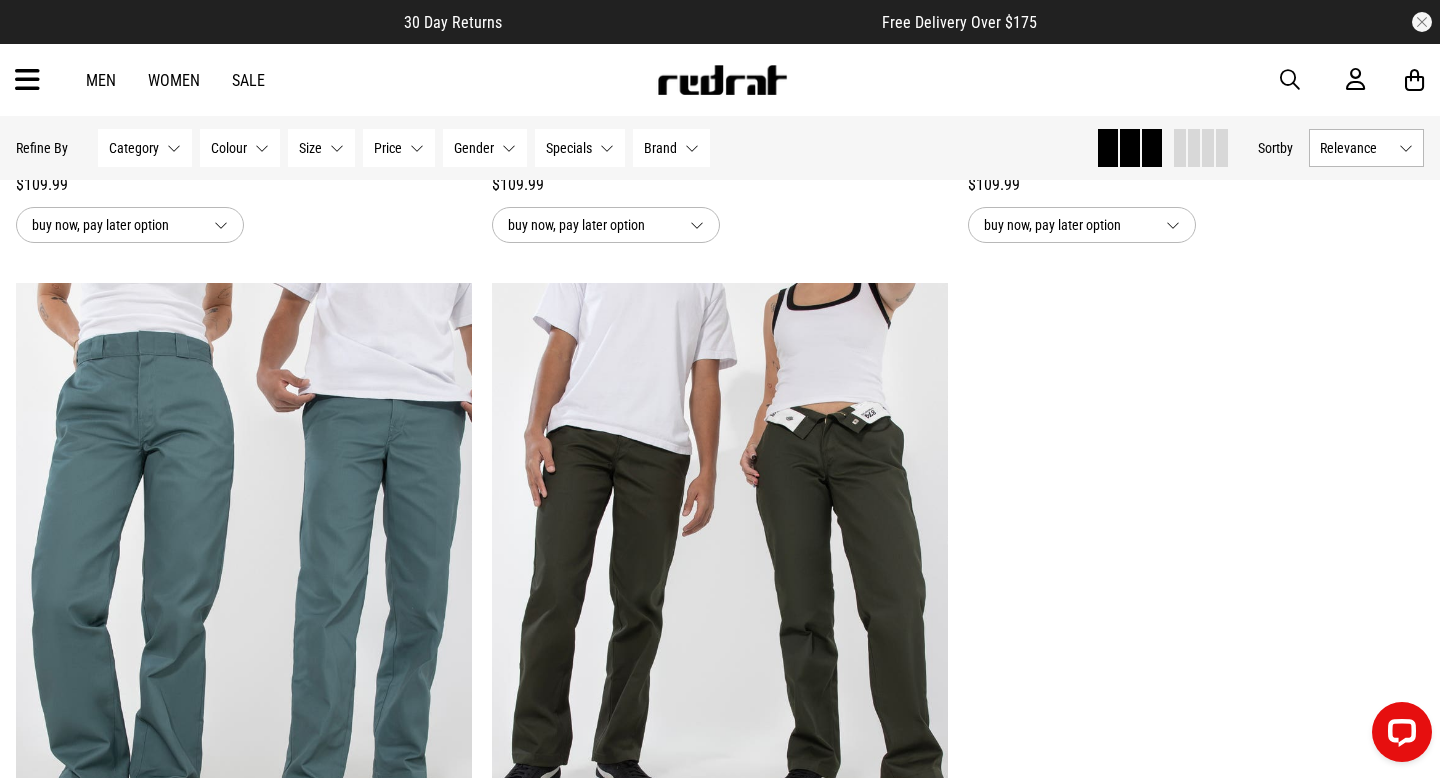 scroll, scrollTop: 3475, scrollLeft: 0, axis: vertical 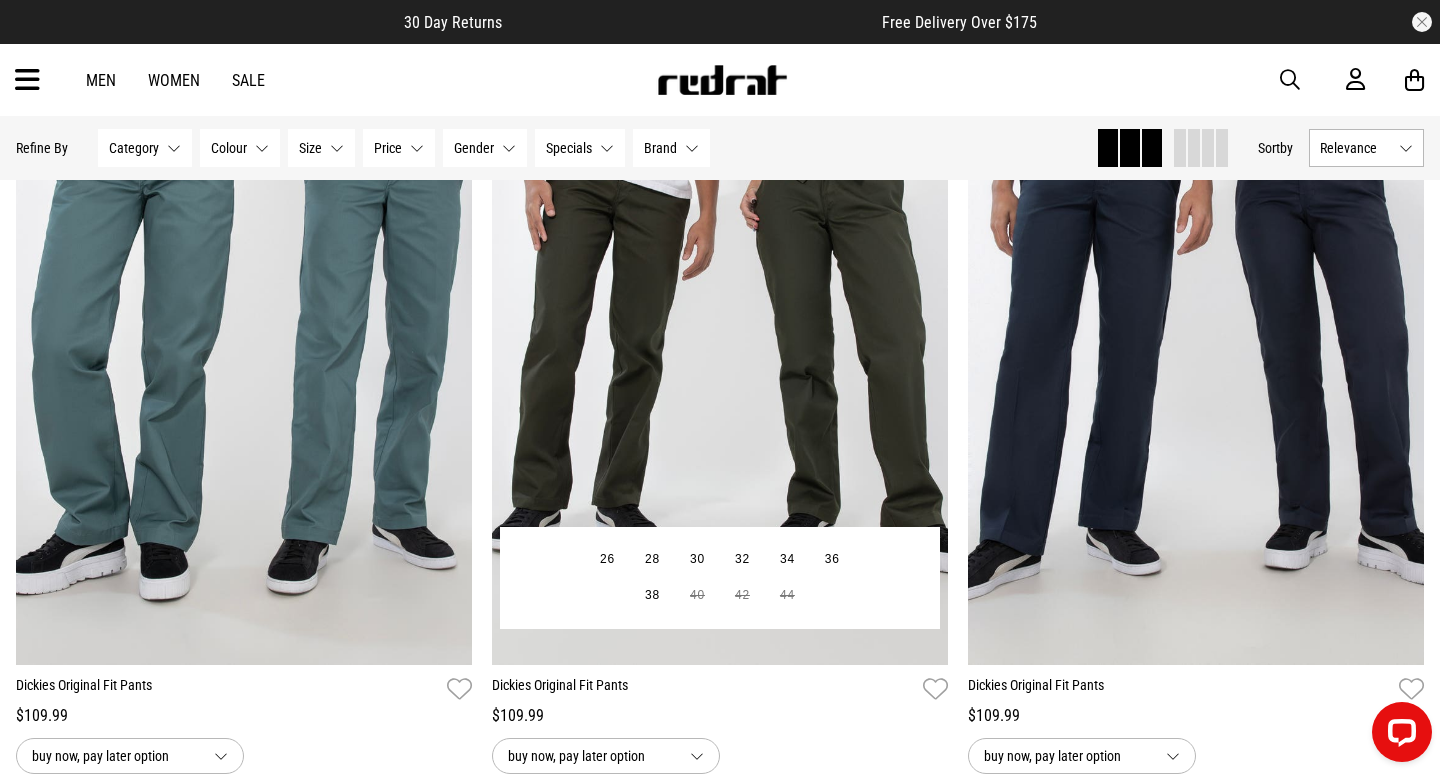 drag, startPoint x: 700, startPoint y: 690, endPoint x: 629, endPoint y: 587, distance: 125.09996 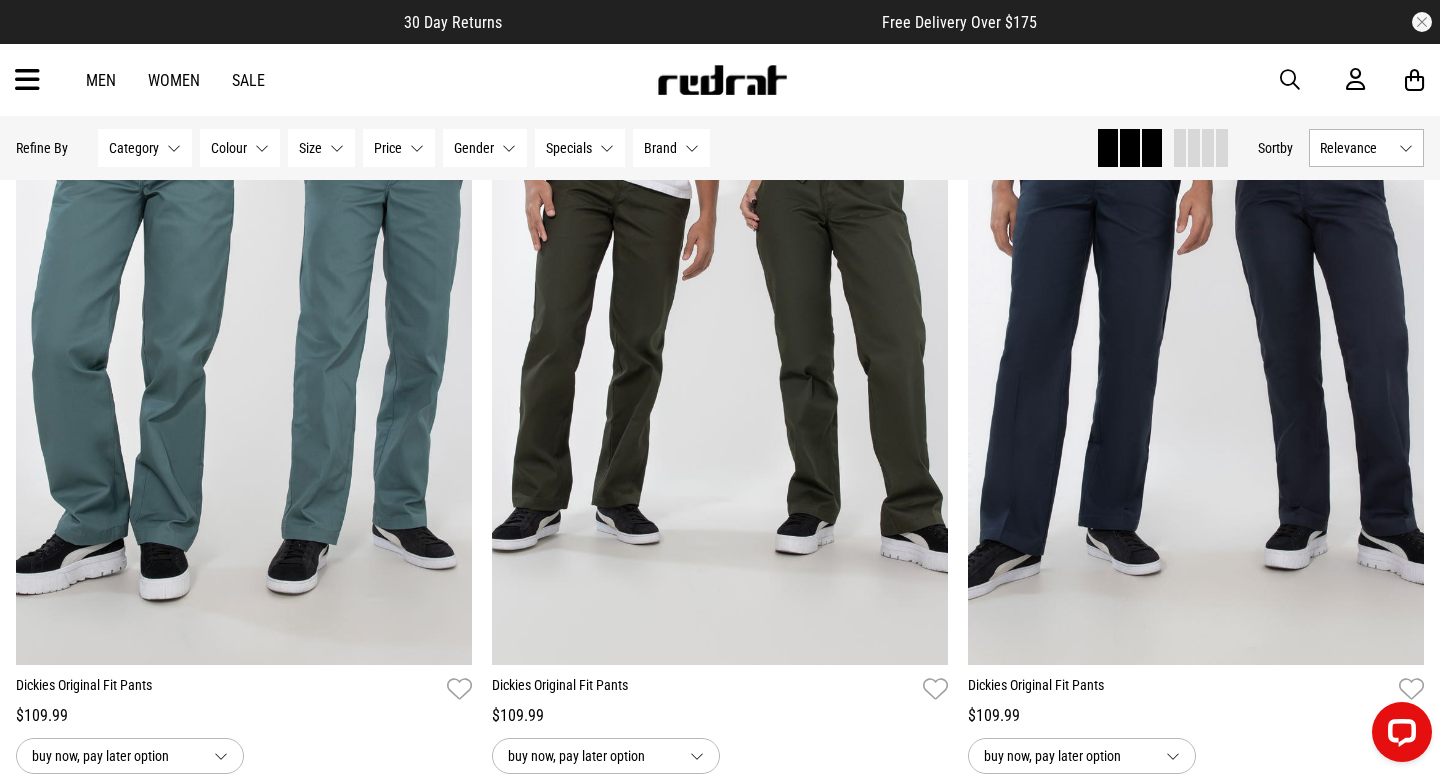 click at bounding box center [27, 80] 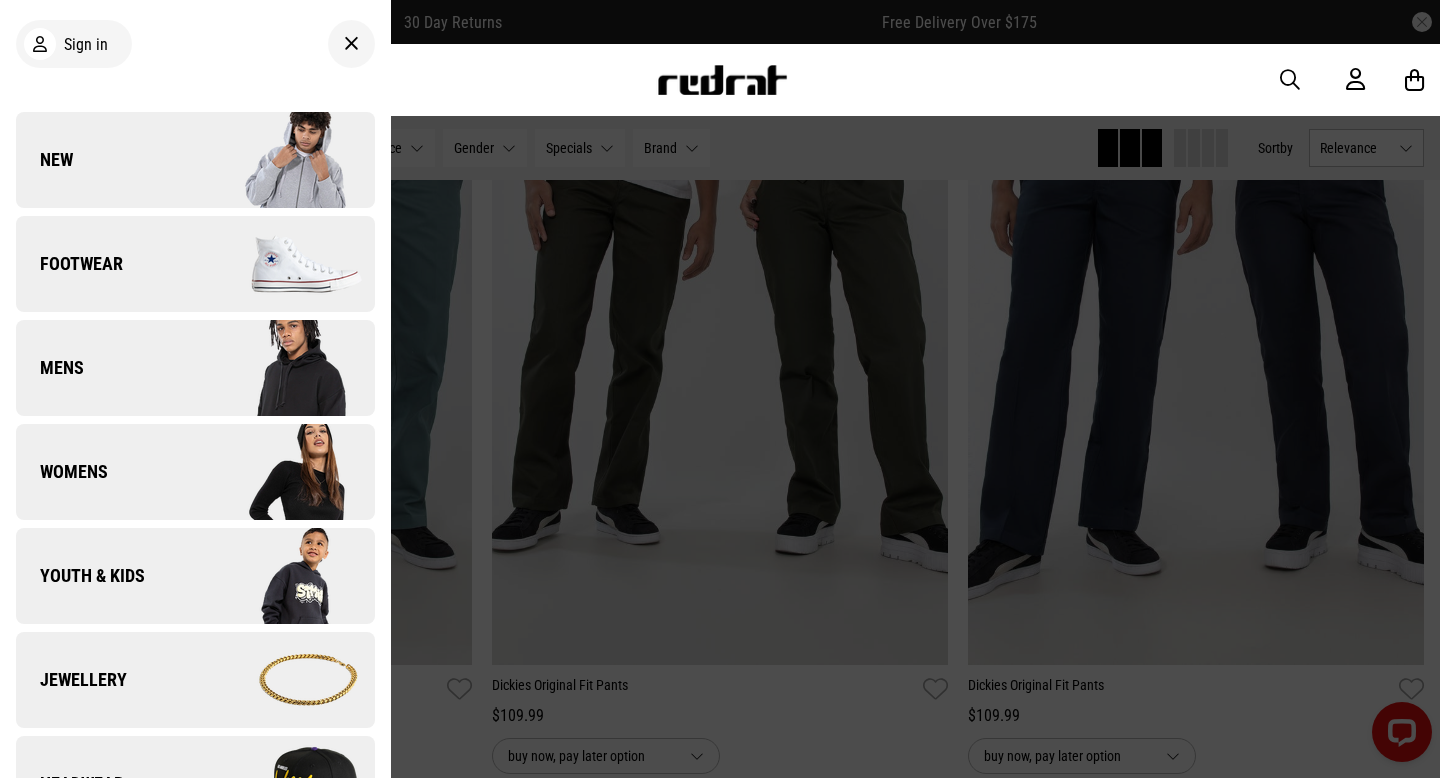 click on "Womens" at bounding box center [195, 472] 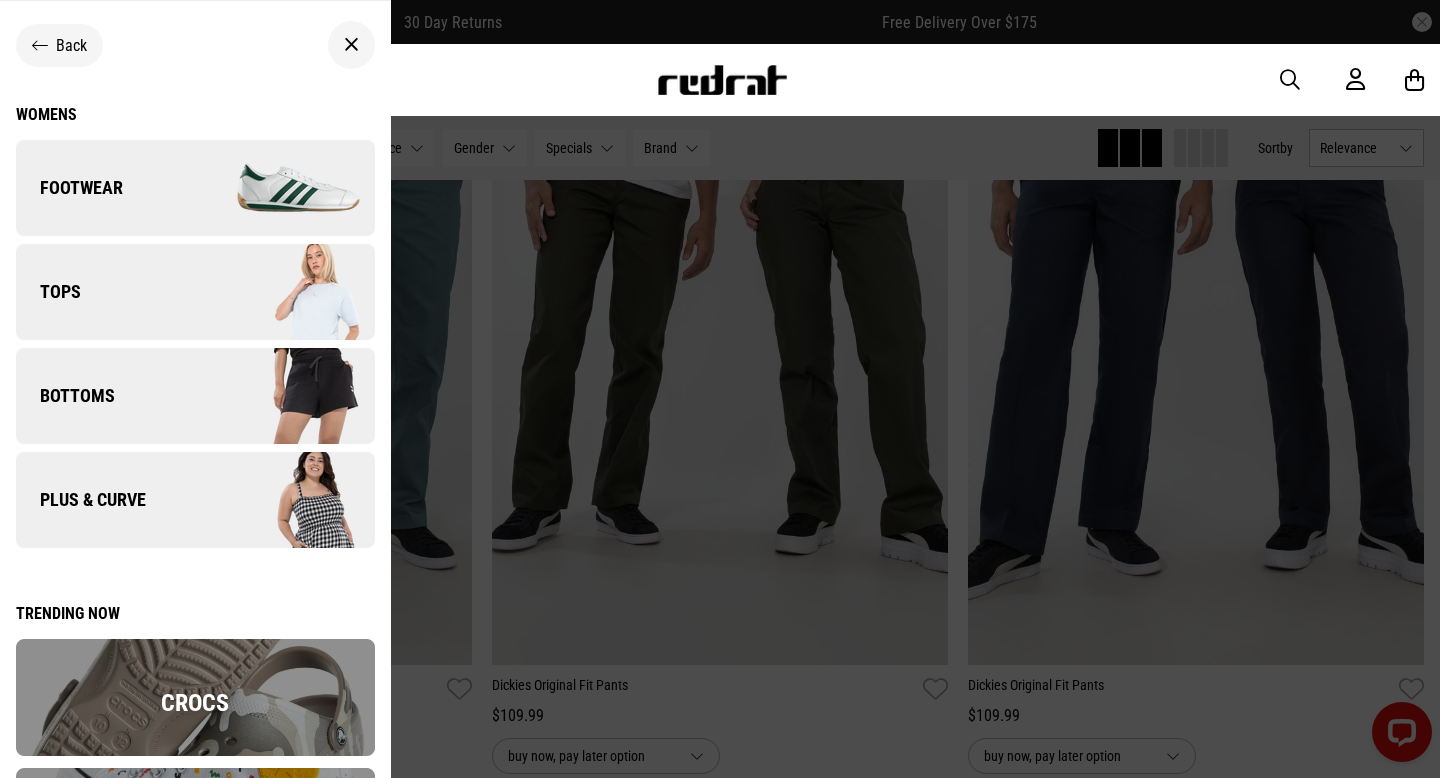 click on "Tops" at bounding box center [195, 292] 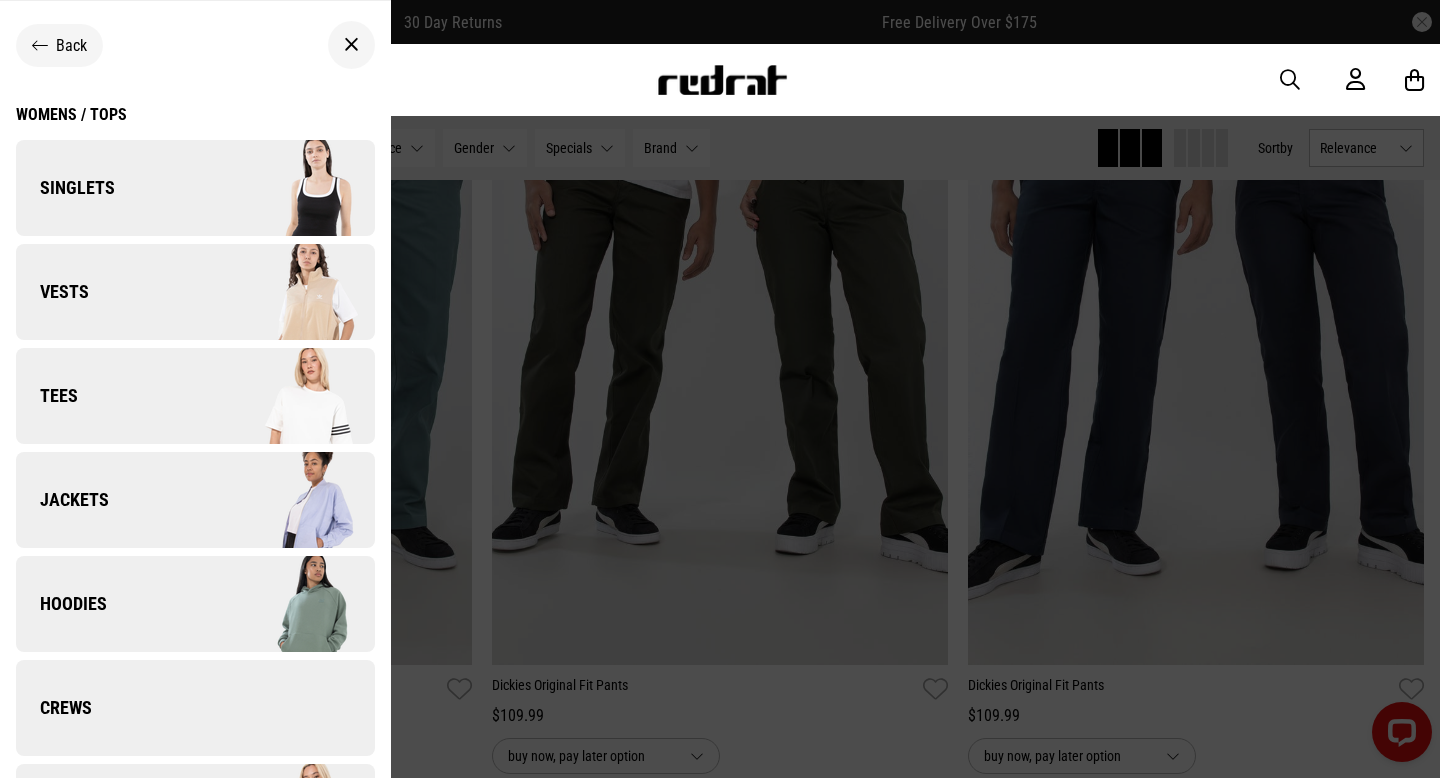 scroll, scrollTop: 105, scrollLeft: 0, axis: vertical 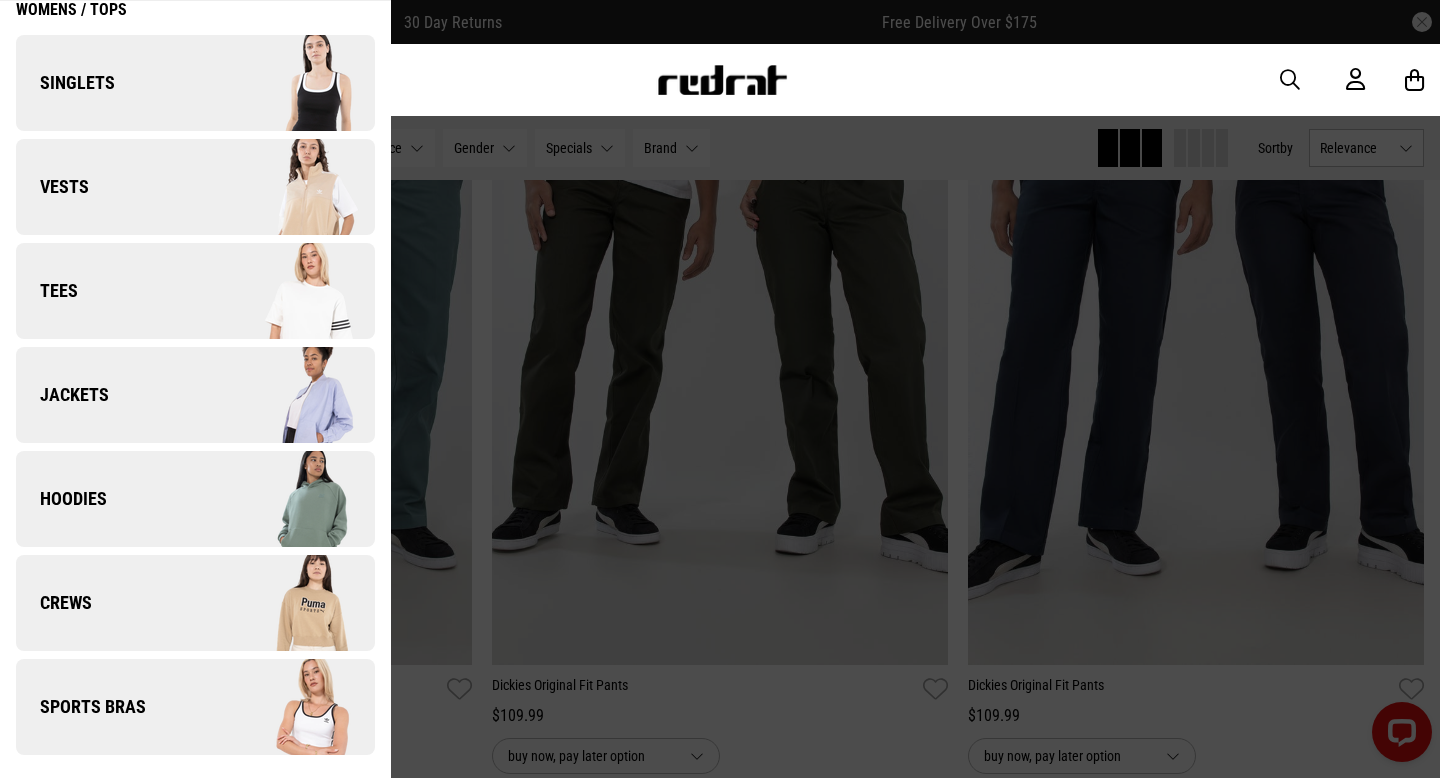 click on "Hoodies" at bounding box center (195, 499) 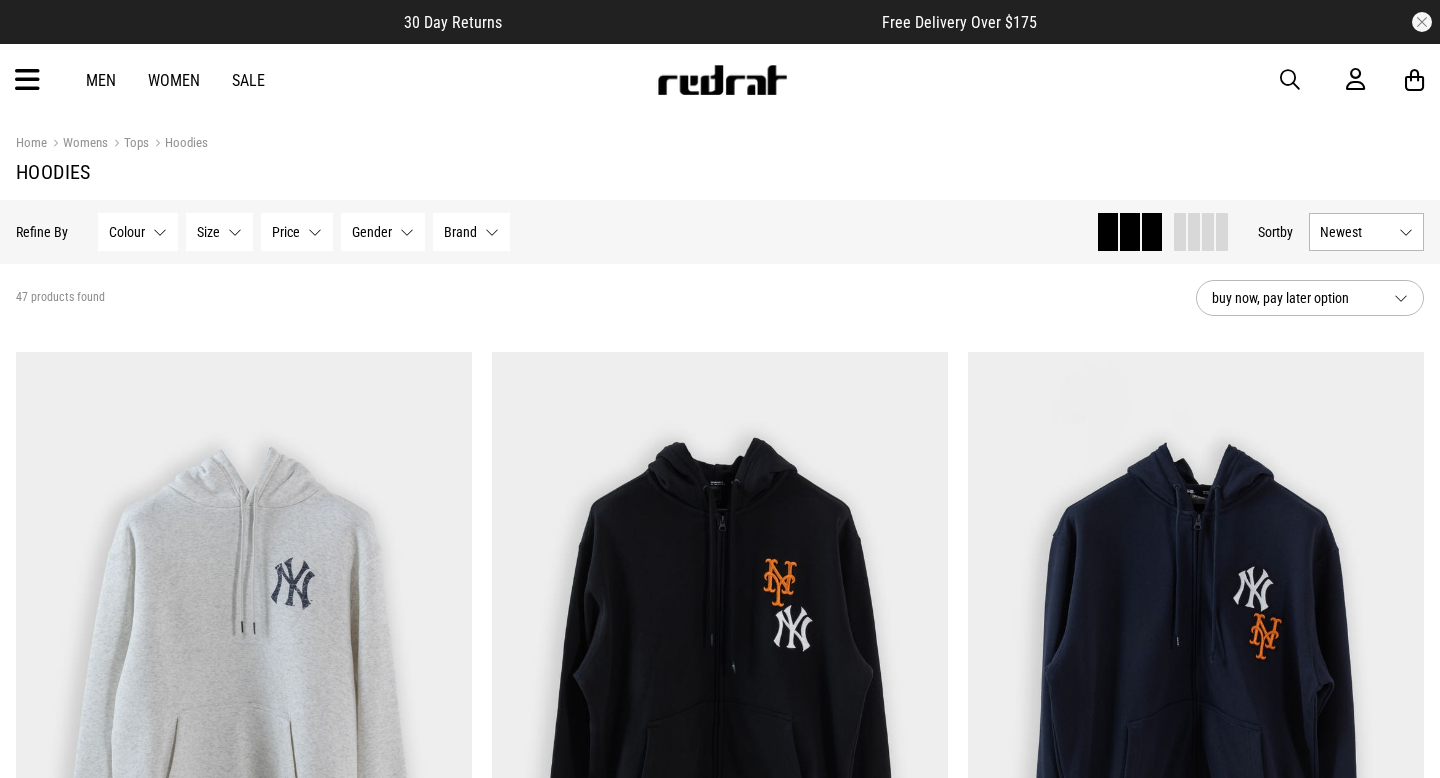 scroll, scrollTop: 0, scrollLeft: 0, axis: both 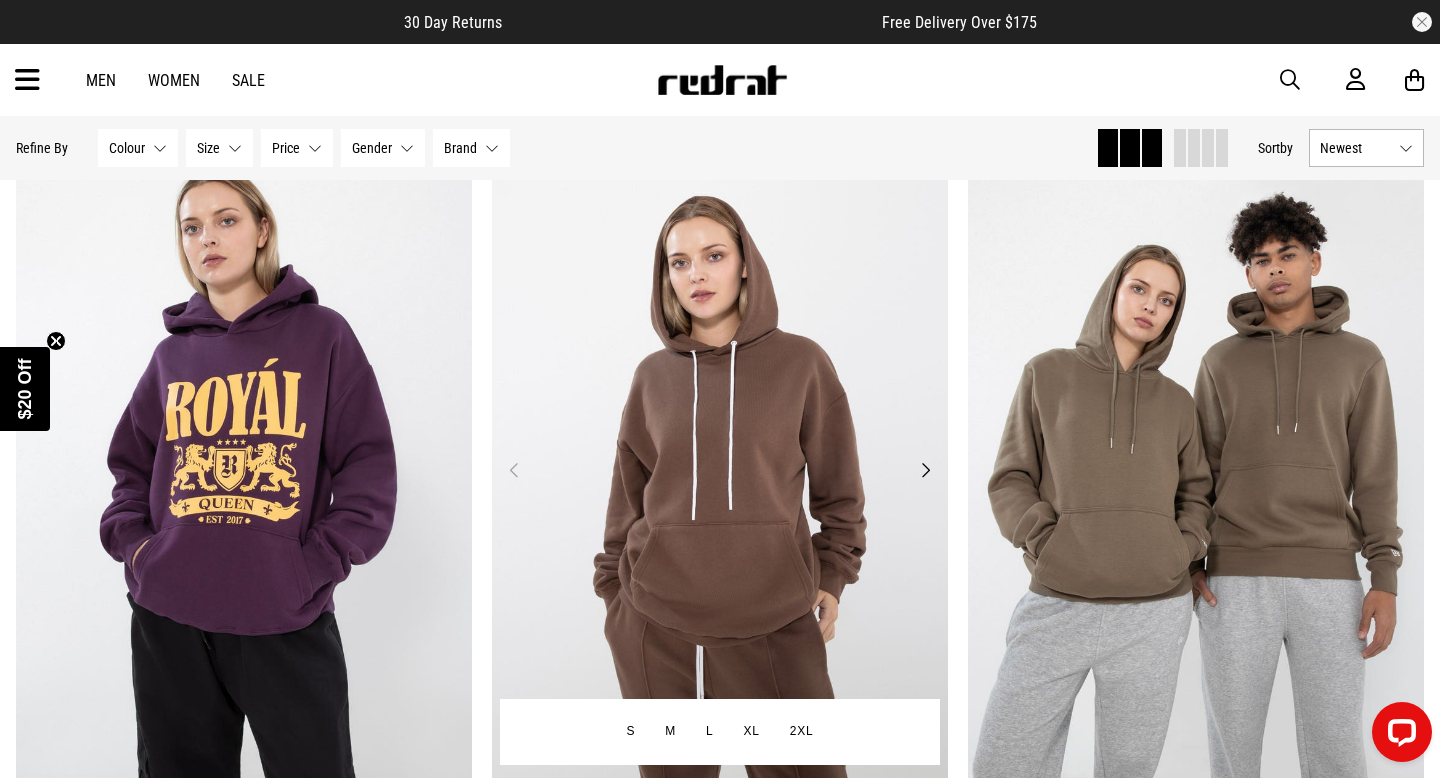 click on "Next" at bounding box center [925, 470] 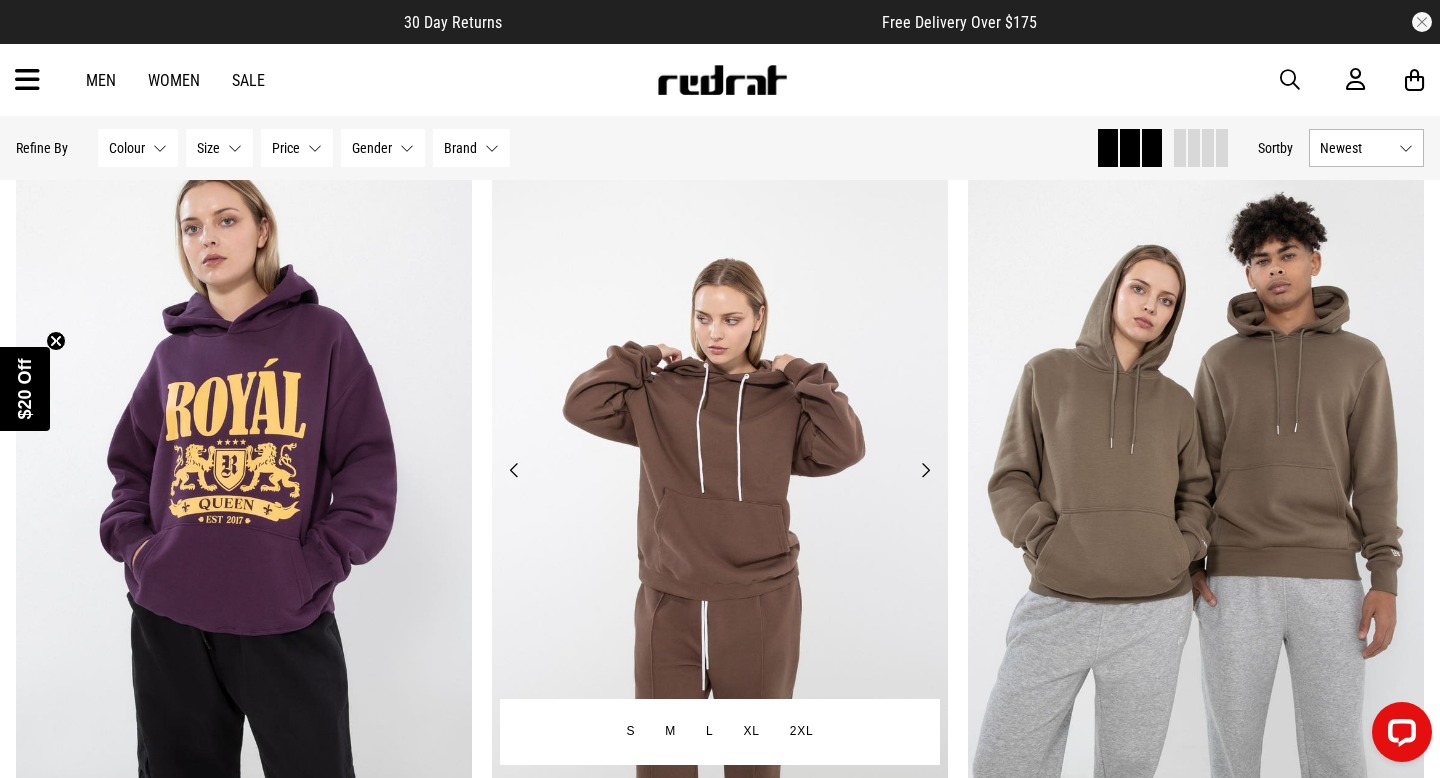click on "Next" at bounding box center [925, 470] 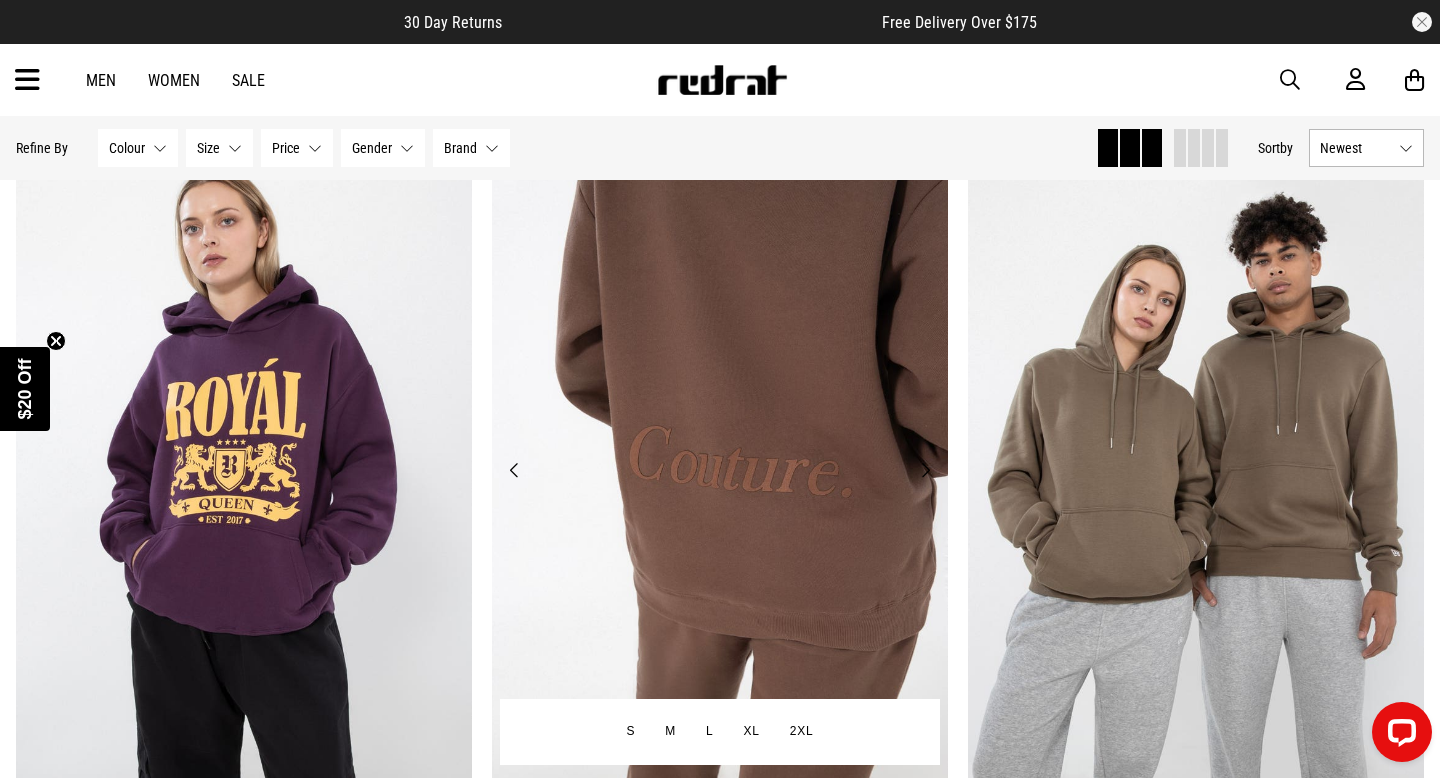 click on "Next" at bounding box center [925, 470] 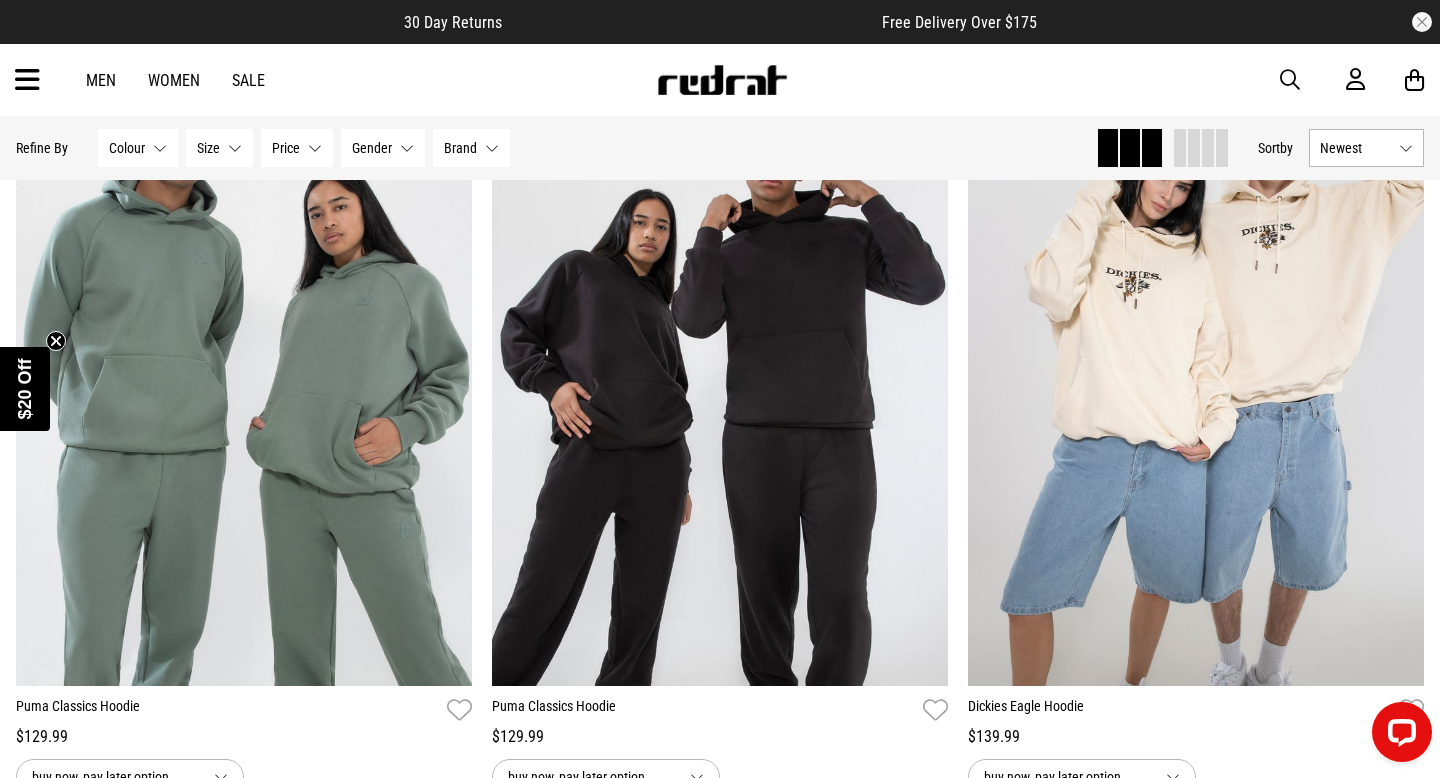 scroll, scrollTop: 6194, scrollLeft: 0, axis: vertical 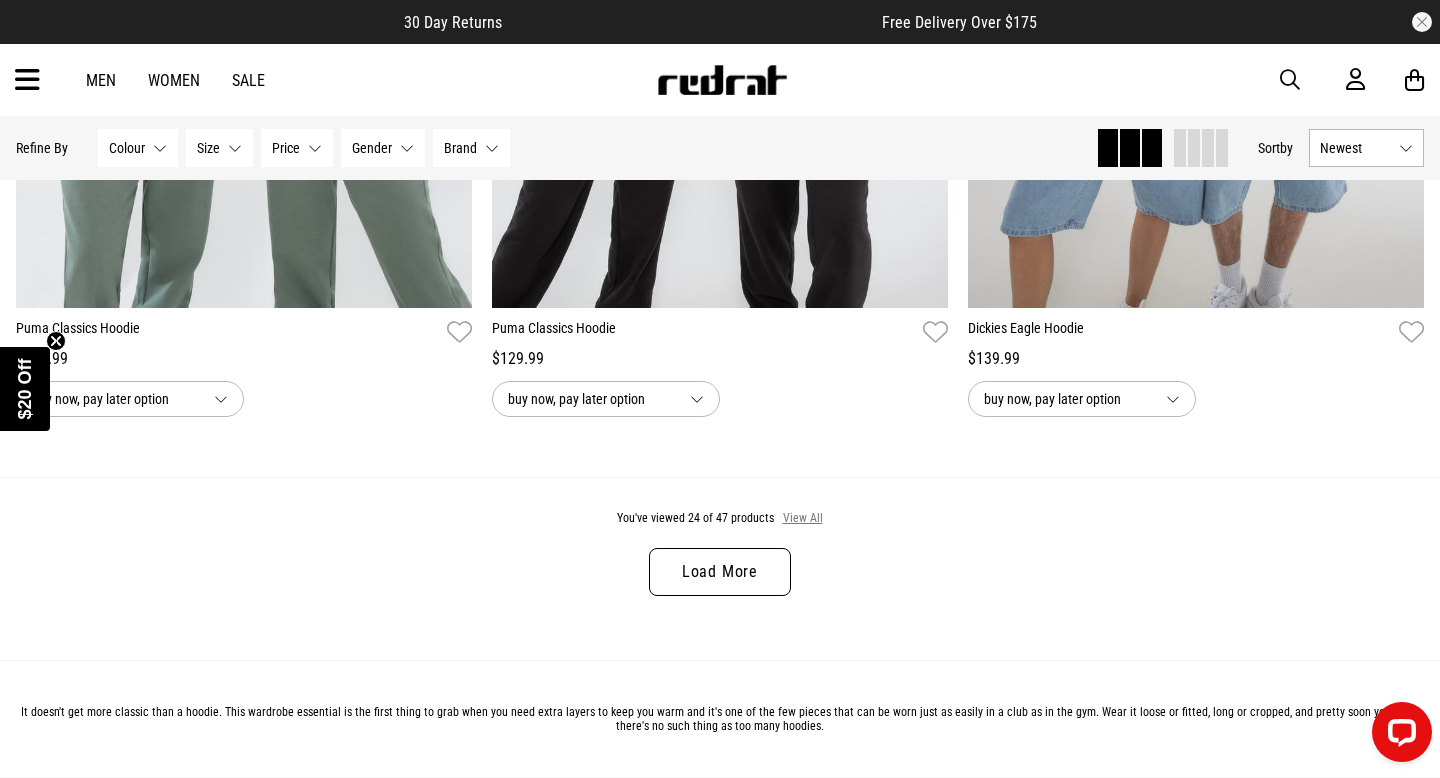 click on "View All" at bounding box center [803, 519] 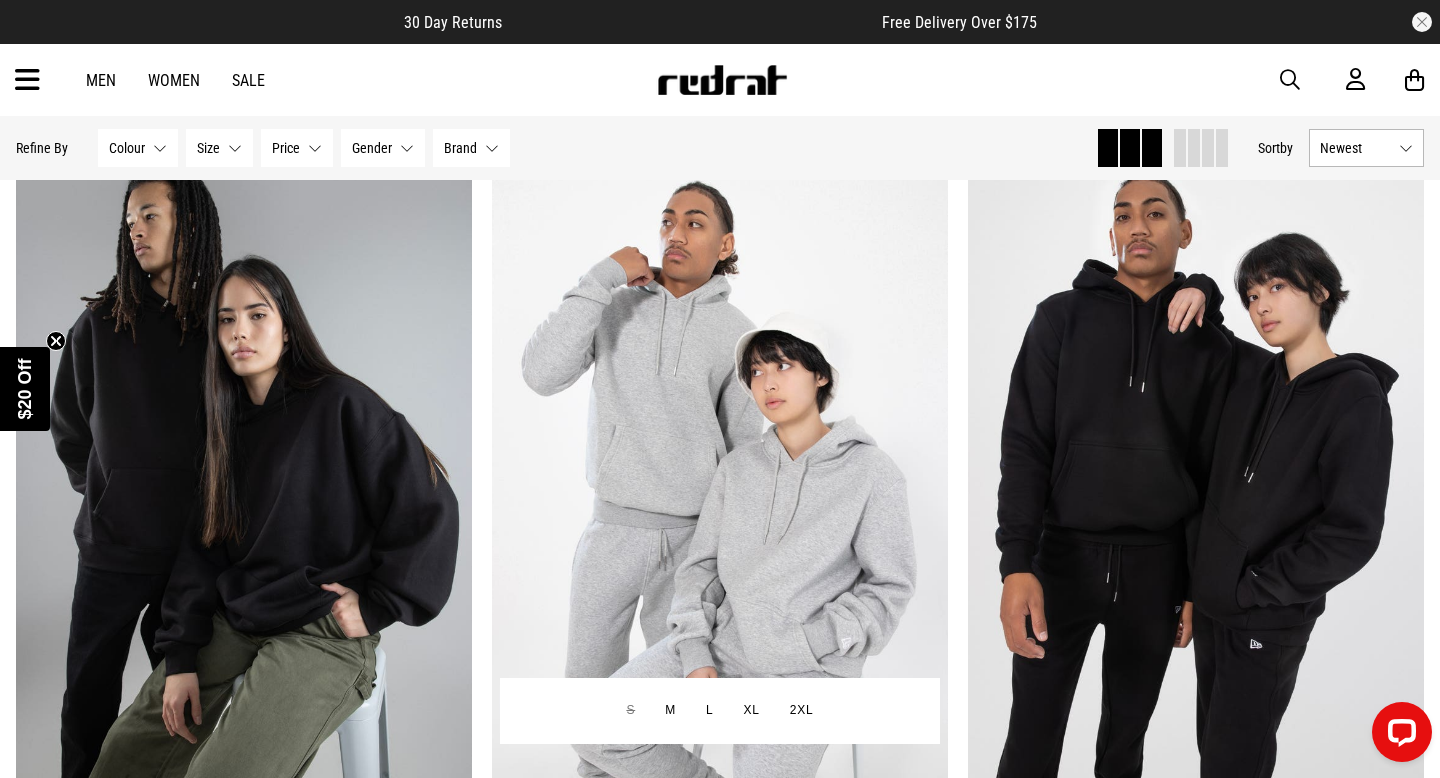 scroll, scrollTop: 11233, scrollLeft: 0, axis: vertical 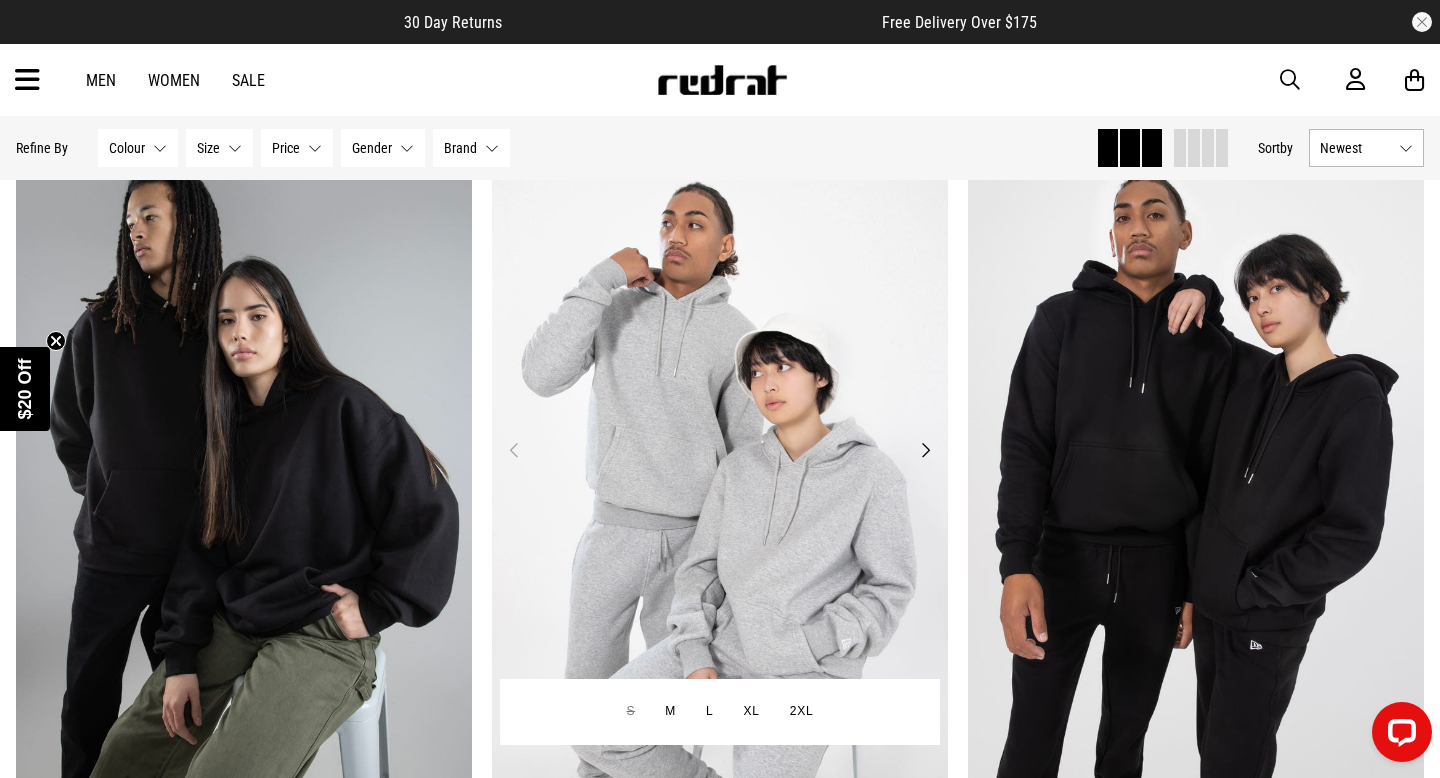 click on "Next" at bounding box center (925, 450) 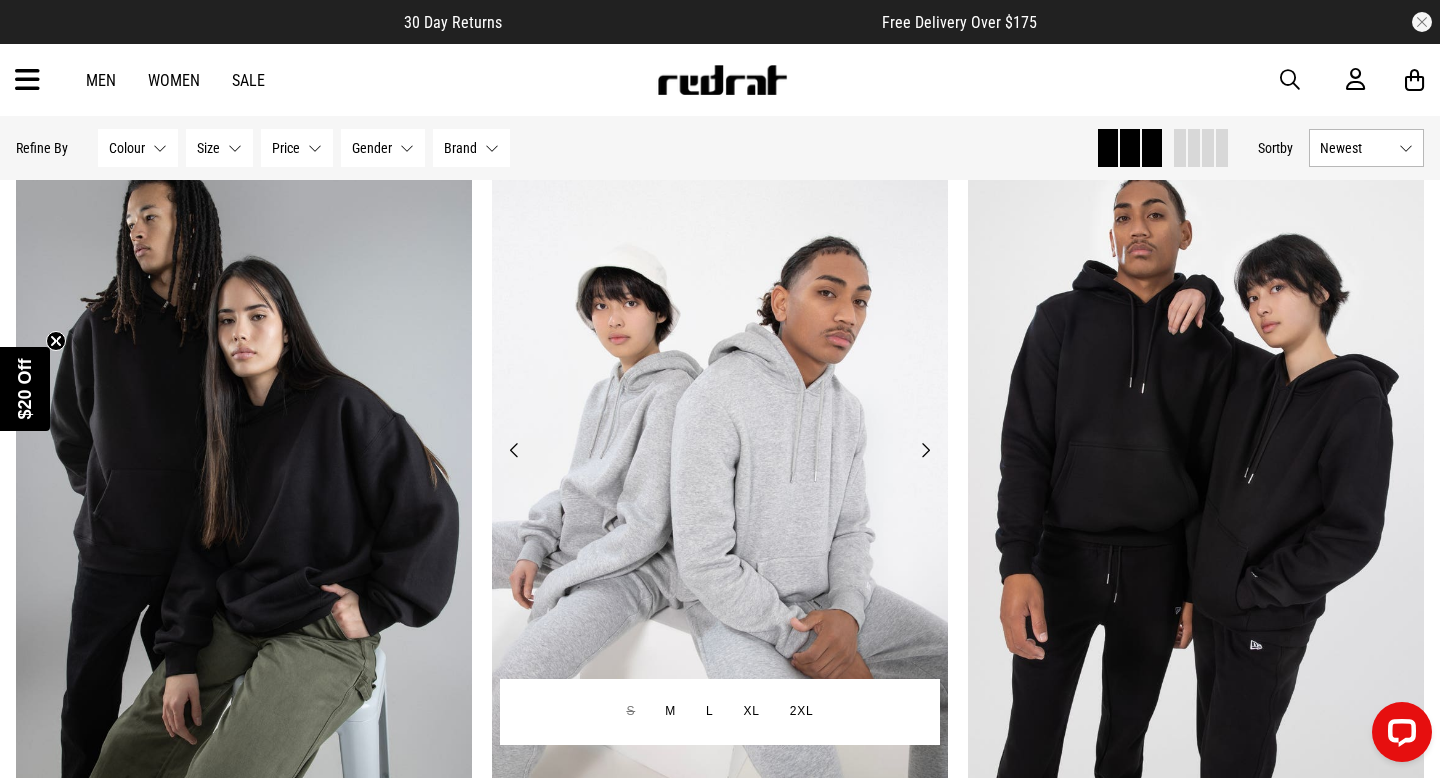 click on "Next" at bounding box center (925, 450) 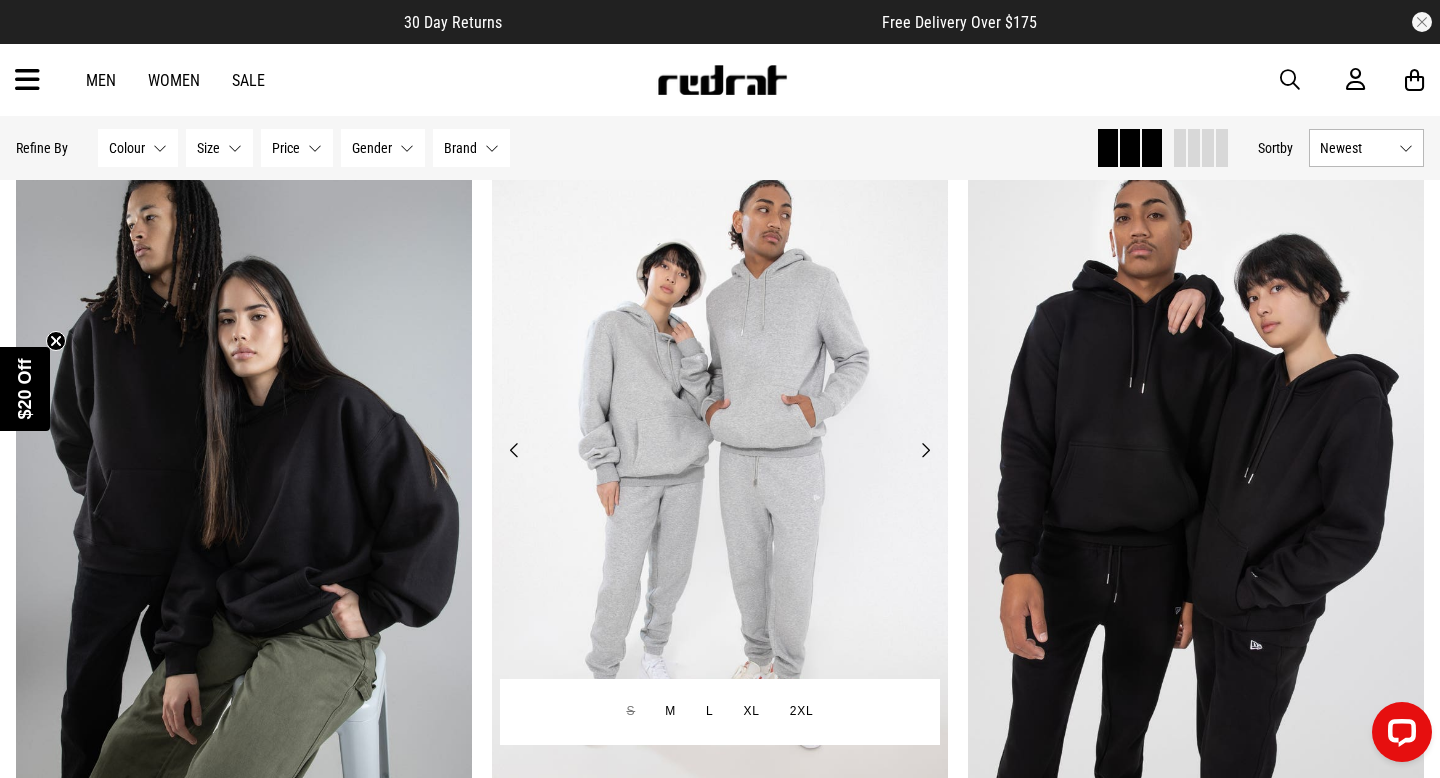 click on "Next" at bounding box center [925, 450] 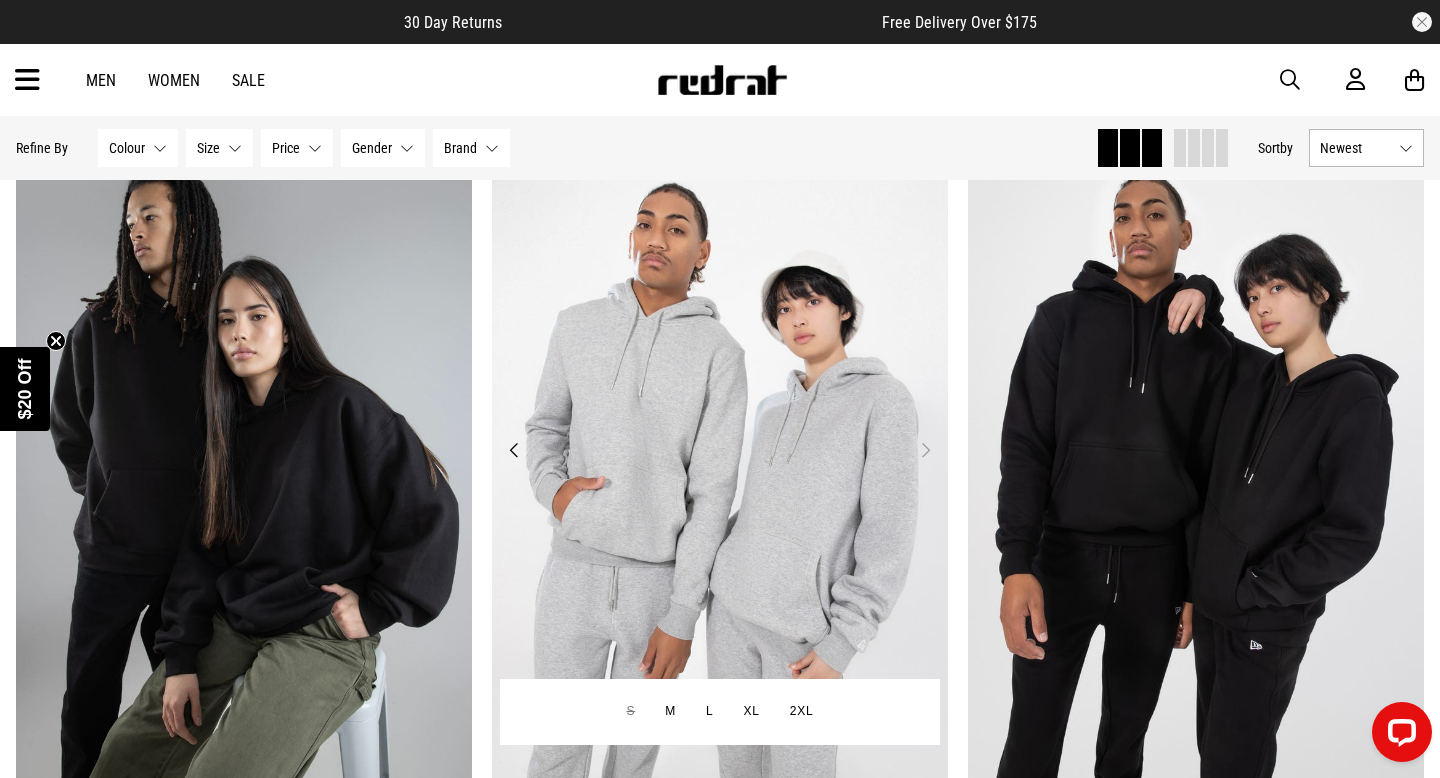 click on "Next" at bounding box center (925, 450) 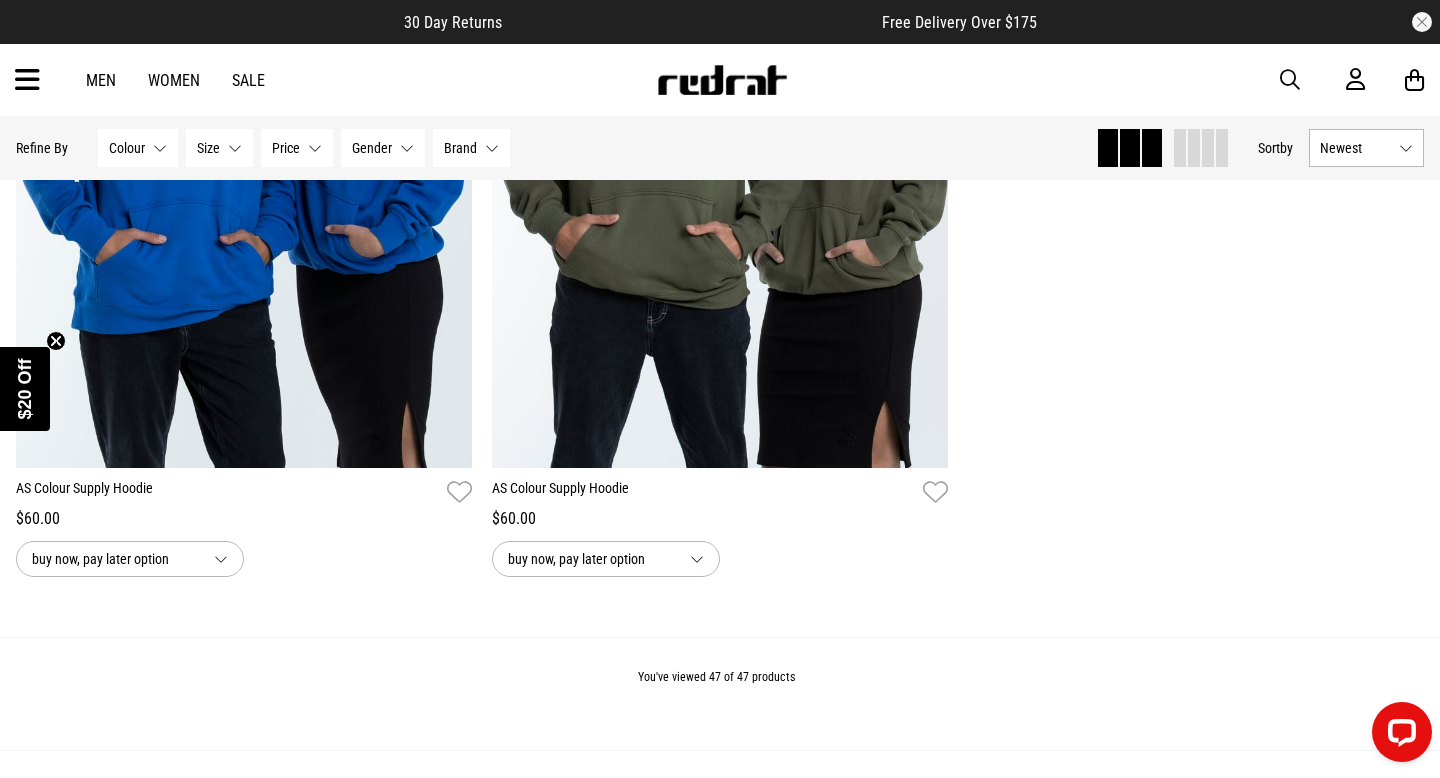 scroll, scrollTop: 12761, scrollLeft: 0, axis: vertical 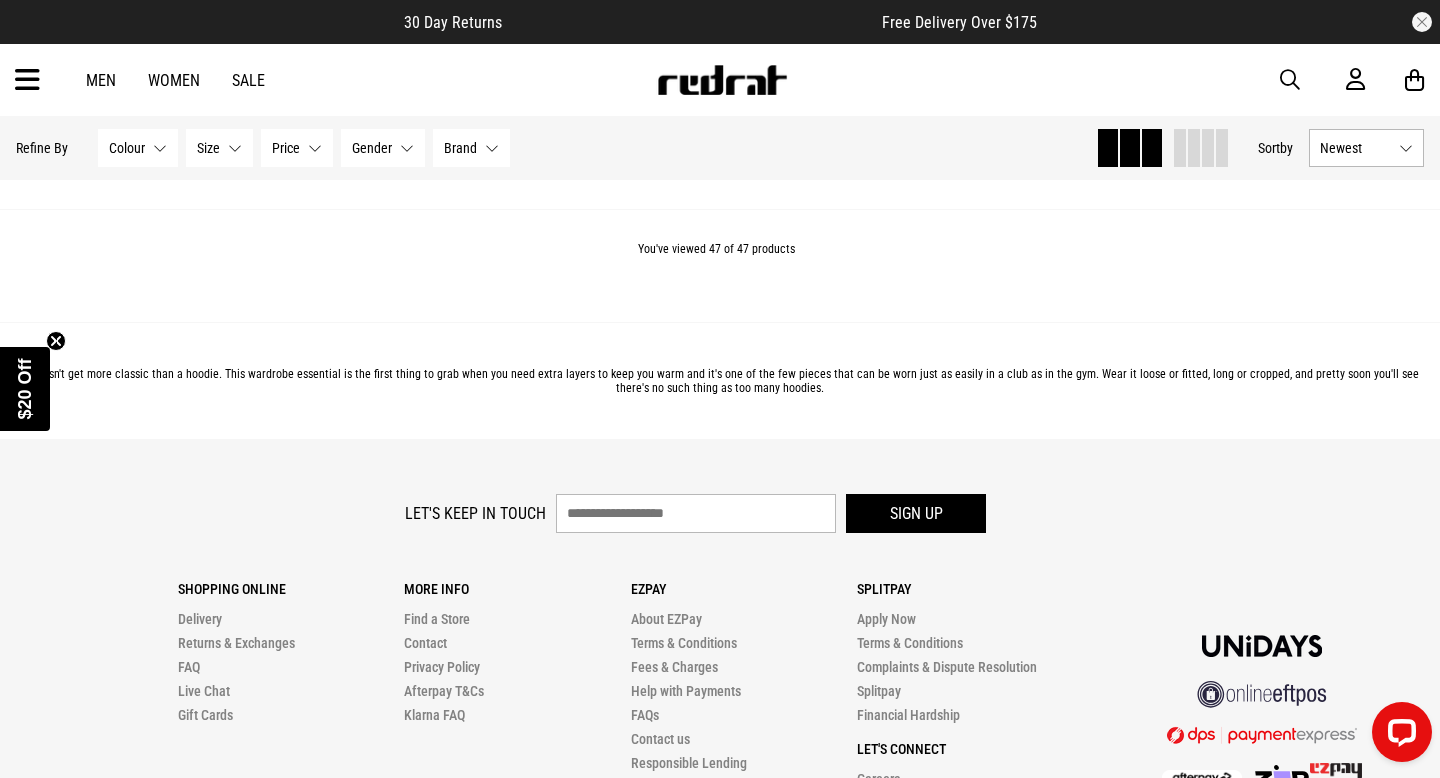 click on "Men   Women   Sale     Sign in     New       Back         Footwear       Back         Mens       Back         Womens       Back         Youth & Kids       Back         Jewellery       Back         Headwear       Back         Accessories       Back         Deals       Back         Sale   UP TO 60% OFF
Shop by Brand
adidas
Converse
New Era
See all brands     Gift Cards   Find a Store   Delivery   Returns & Exchanges   FAQ   Contact Us
Payment Options Only at Red Rat
Let's keep in touch
Back" at bounding box center (720, 80) 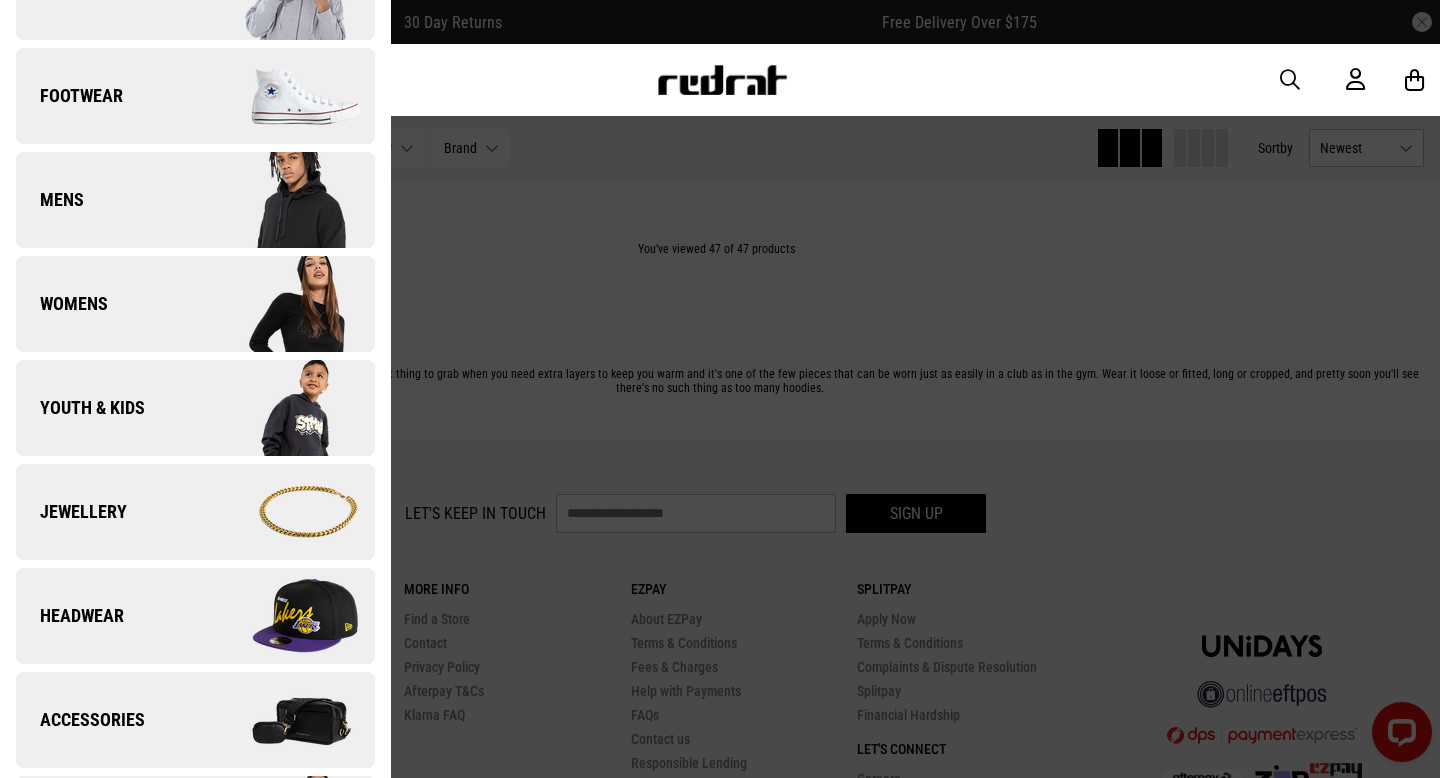 scroll, scrollTop: 292, scrollLeft: 0, axis: vertical 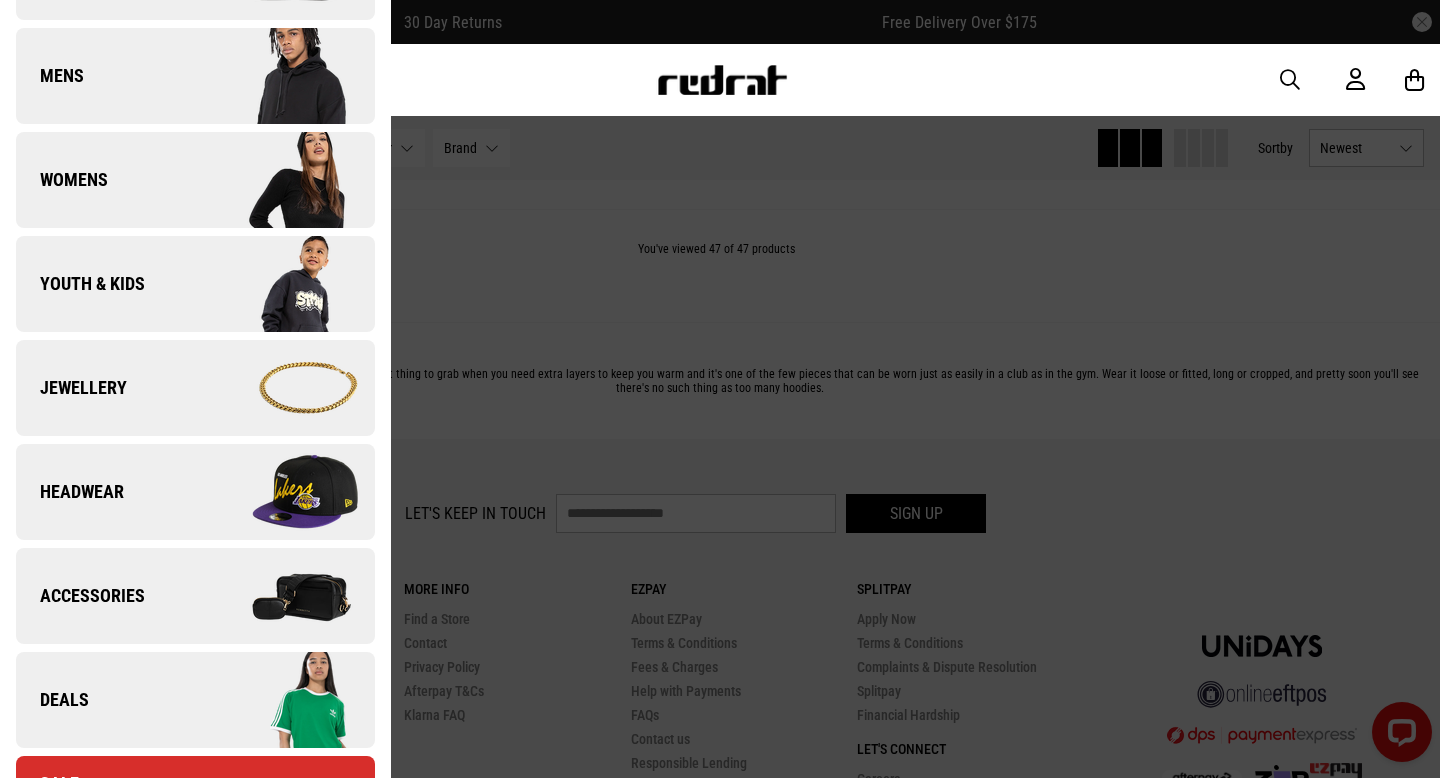 click on "Headwear" at bounding box center [195, 492] 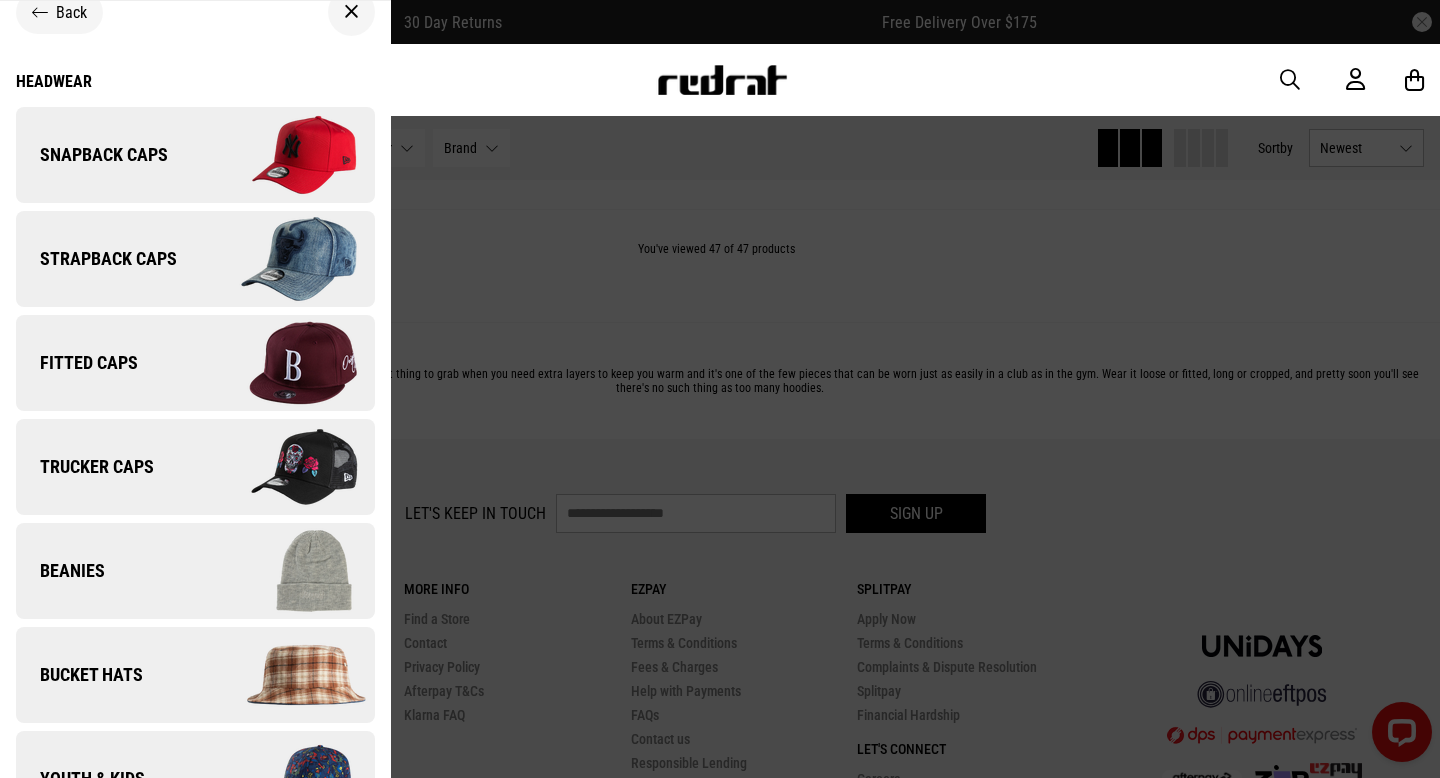 scroll, scrollTop: 0, scrollLeft: 0, axis: both 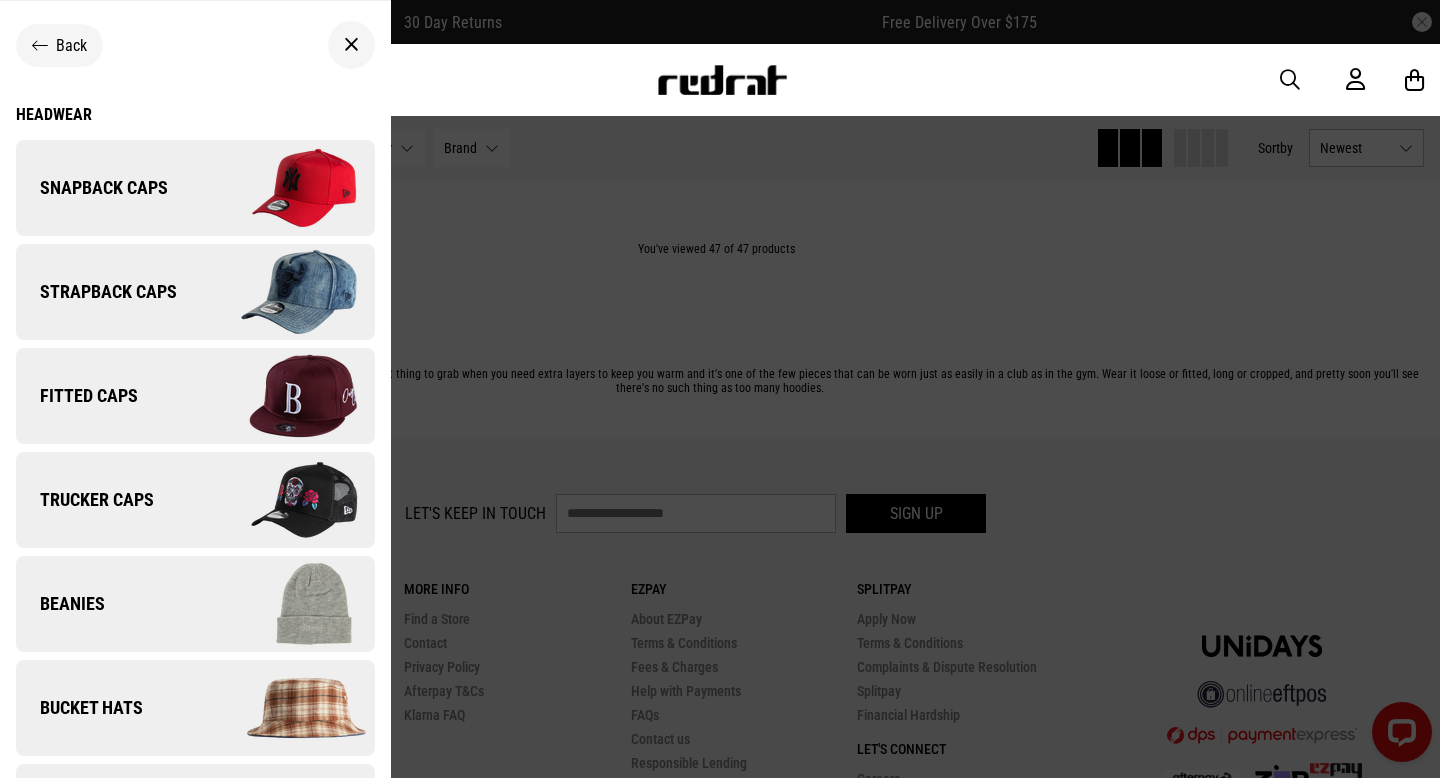 click at bounding box center [284, 396] 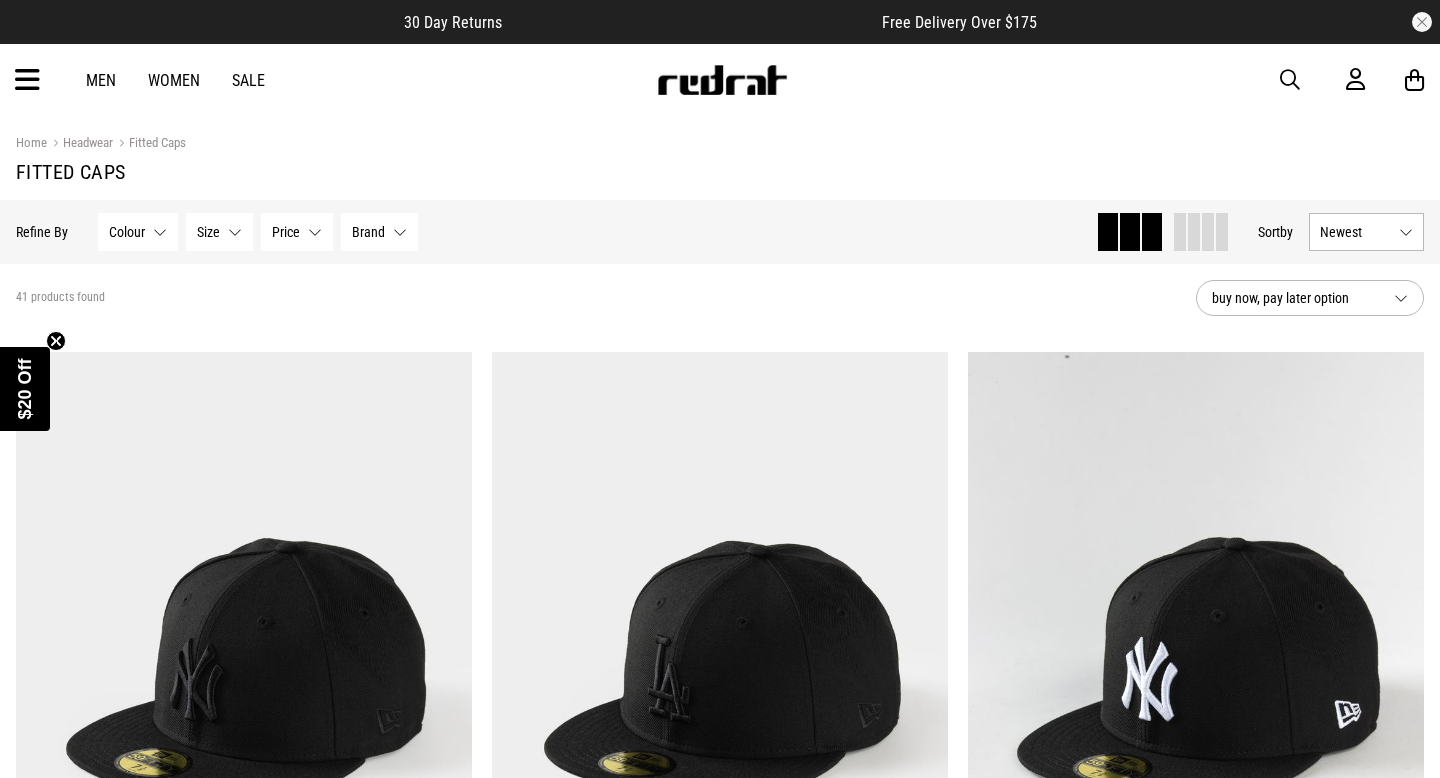 scroll, scrollTop: 0, scrollLeft: 0, axis: both 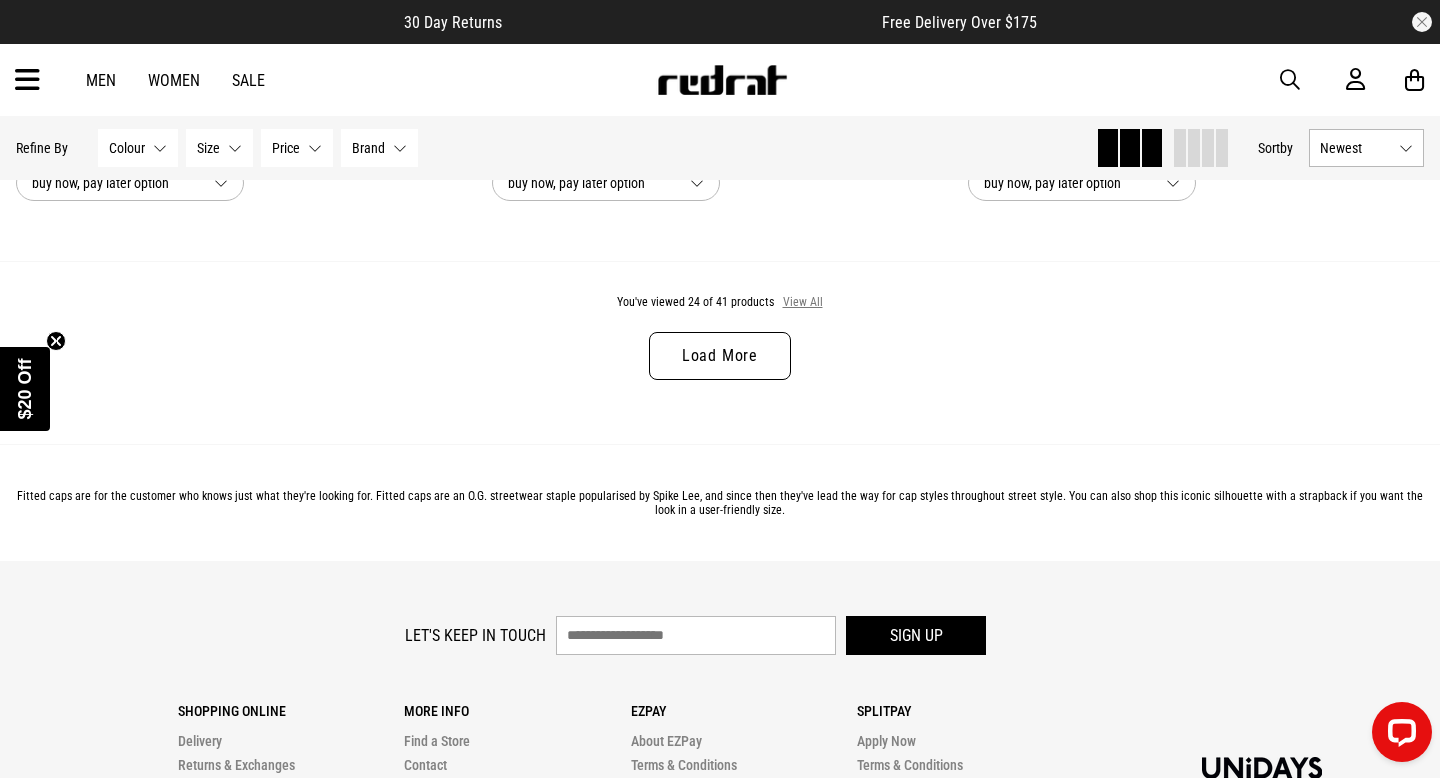 click on "View All" at bounding box center [803, 303] 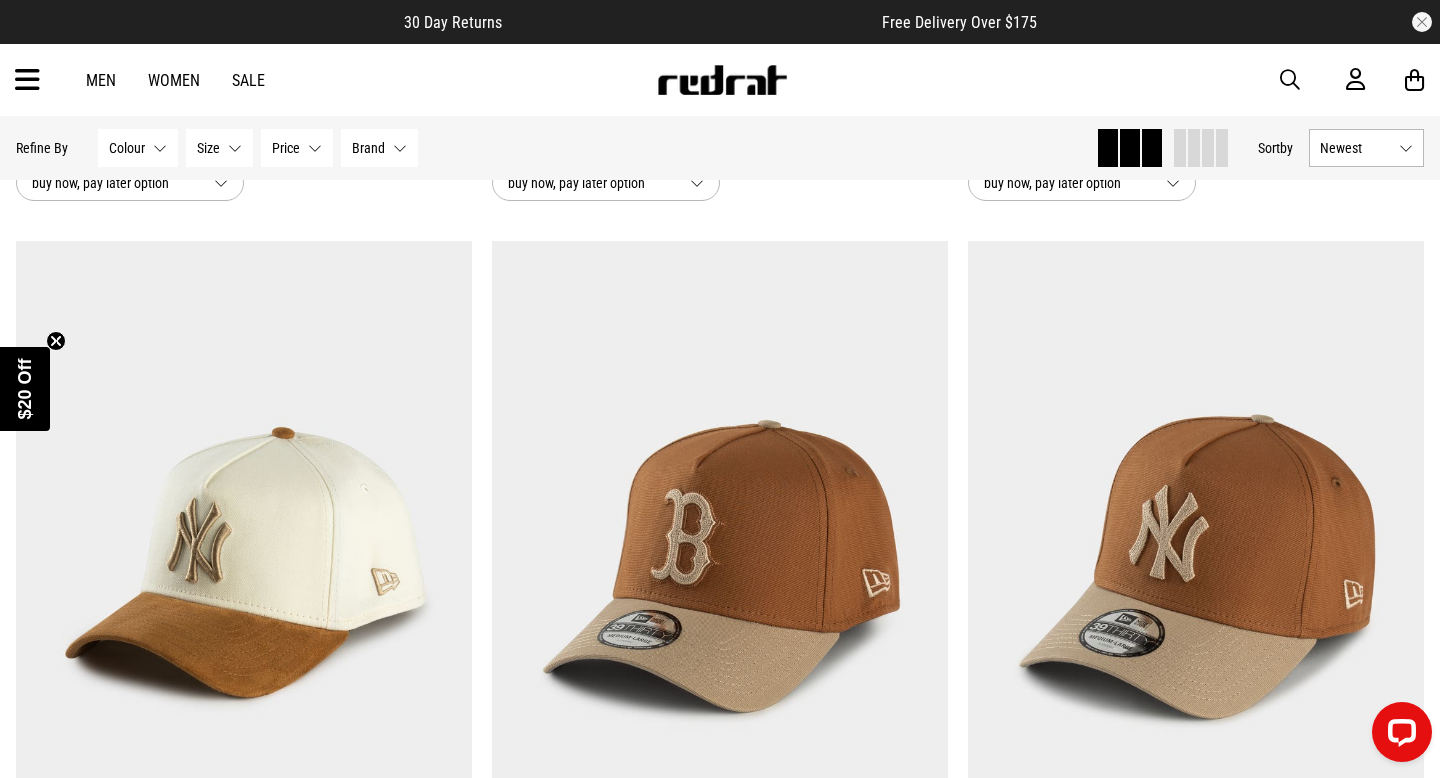 click 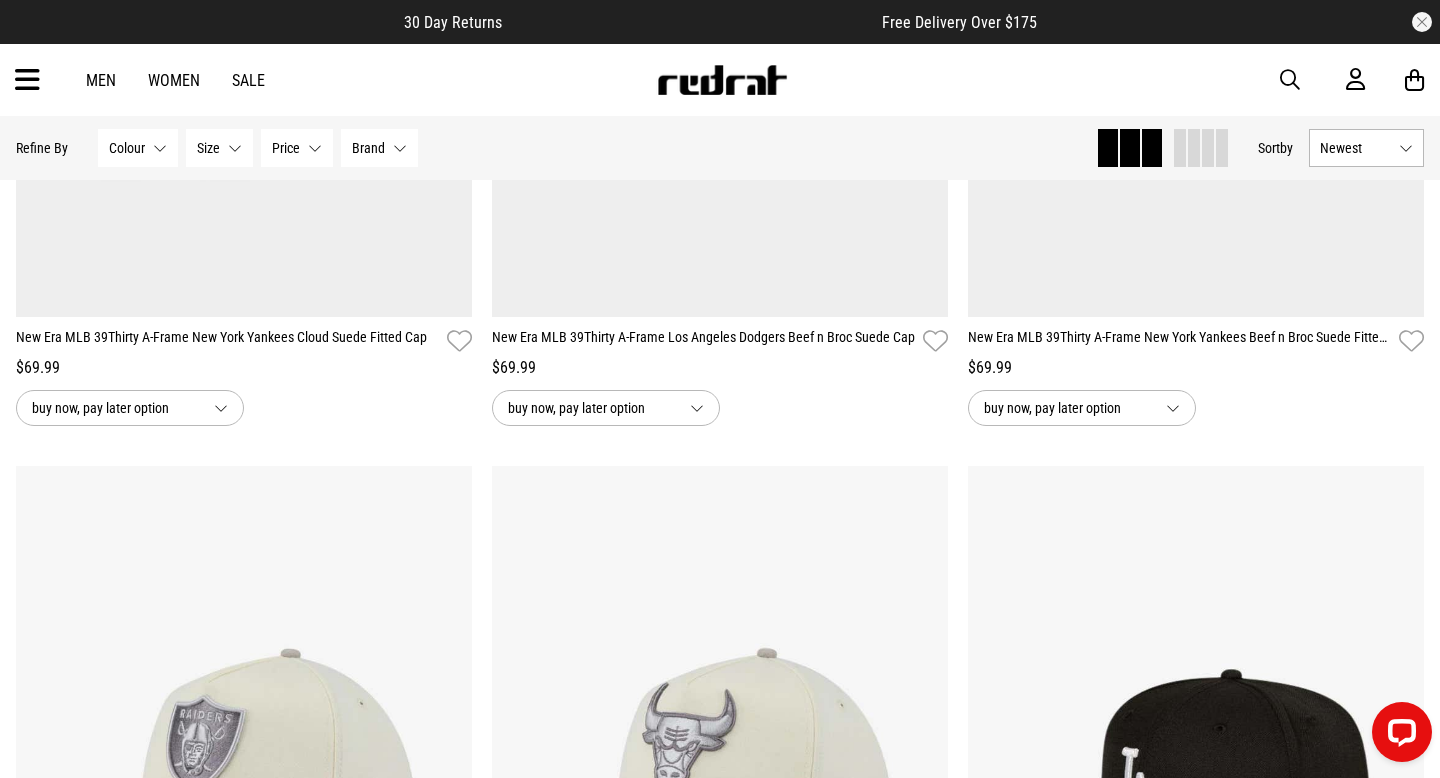 scroll, scrollTop: 1464, scrollLeft: 0, axis: vertical 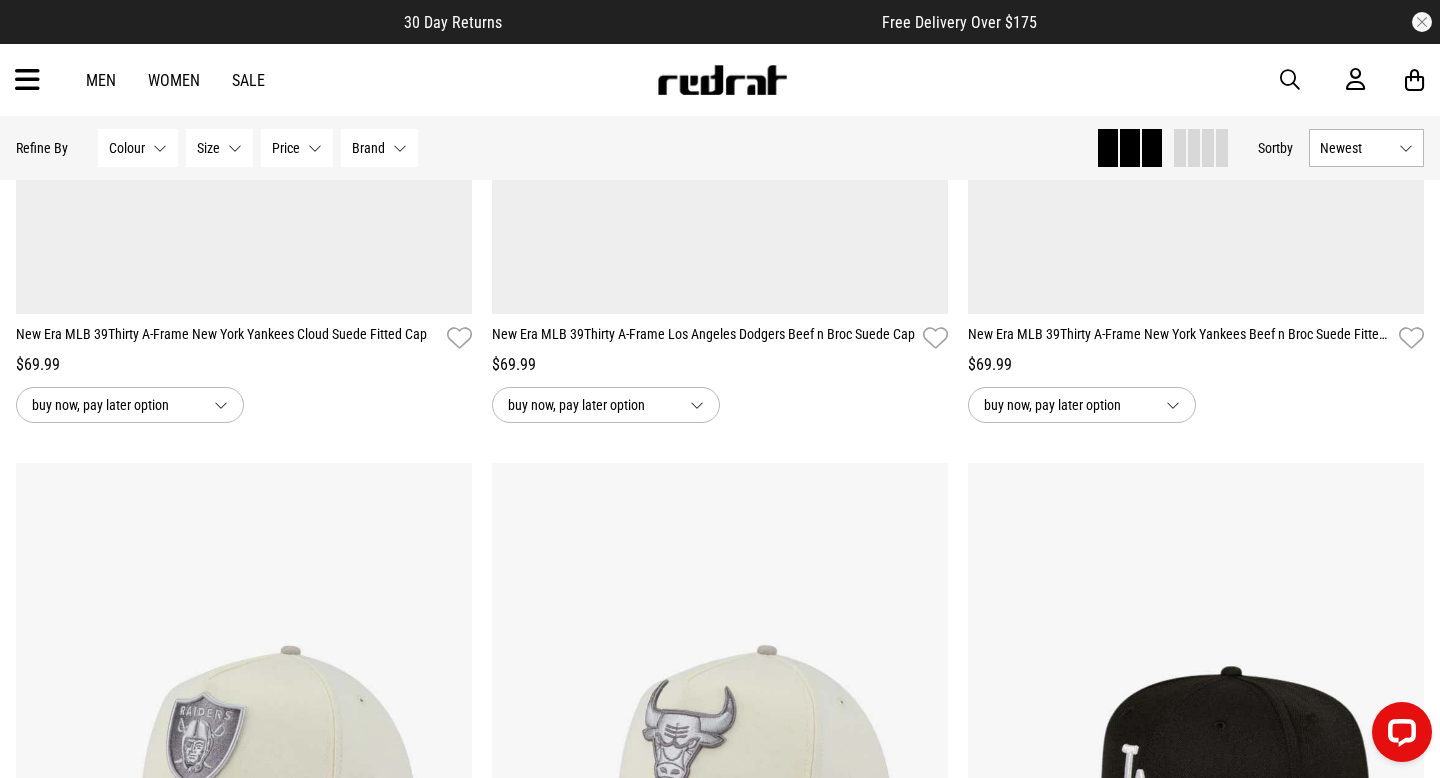 click at bounding box center (27, 80) 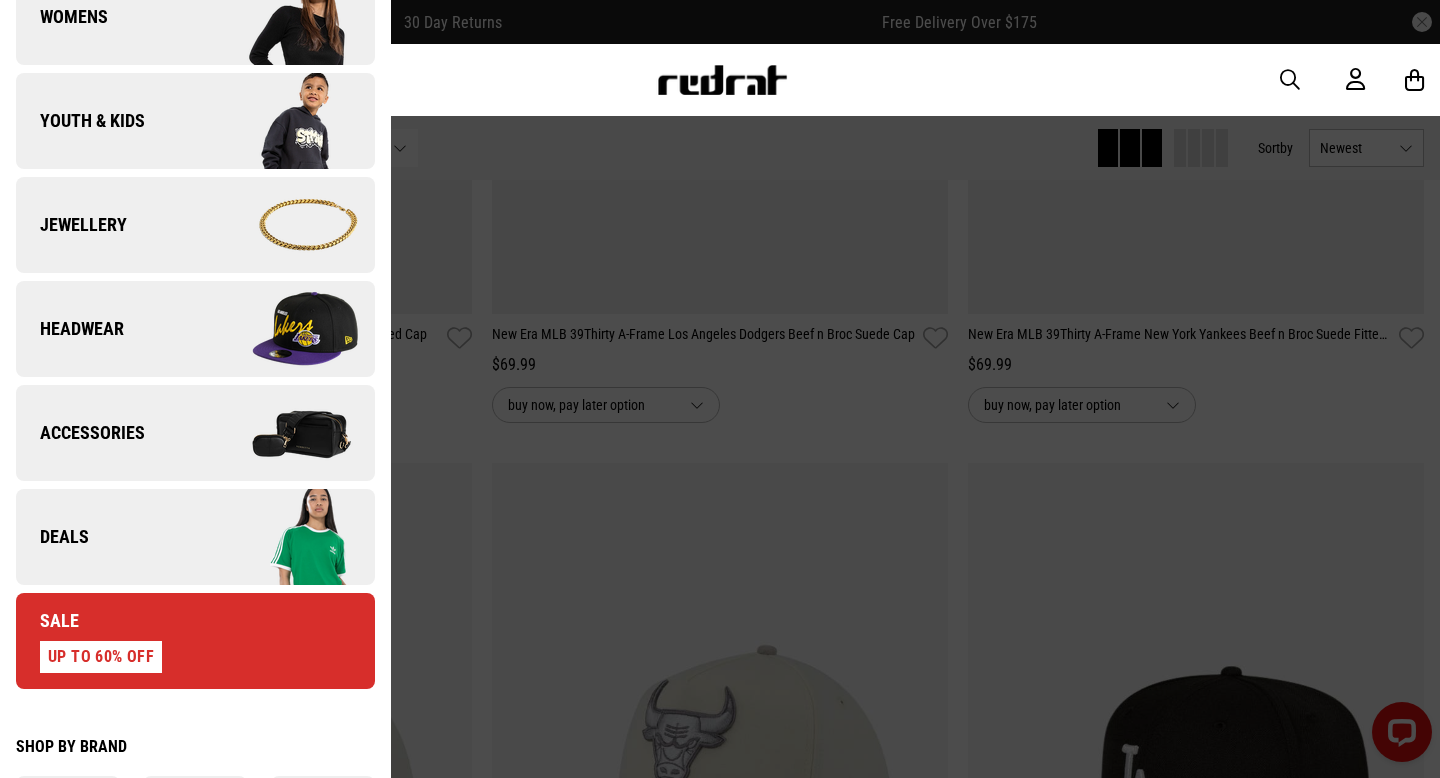 scroll, scrollTop: 655, scrollLeft: 0, axis: vertical 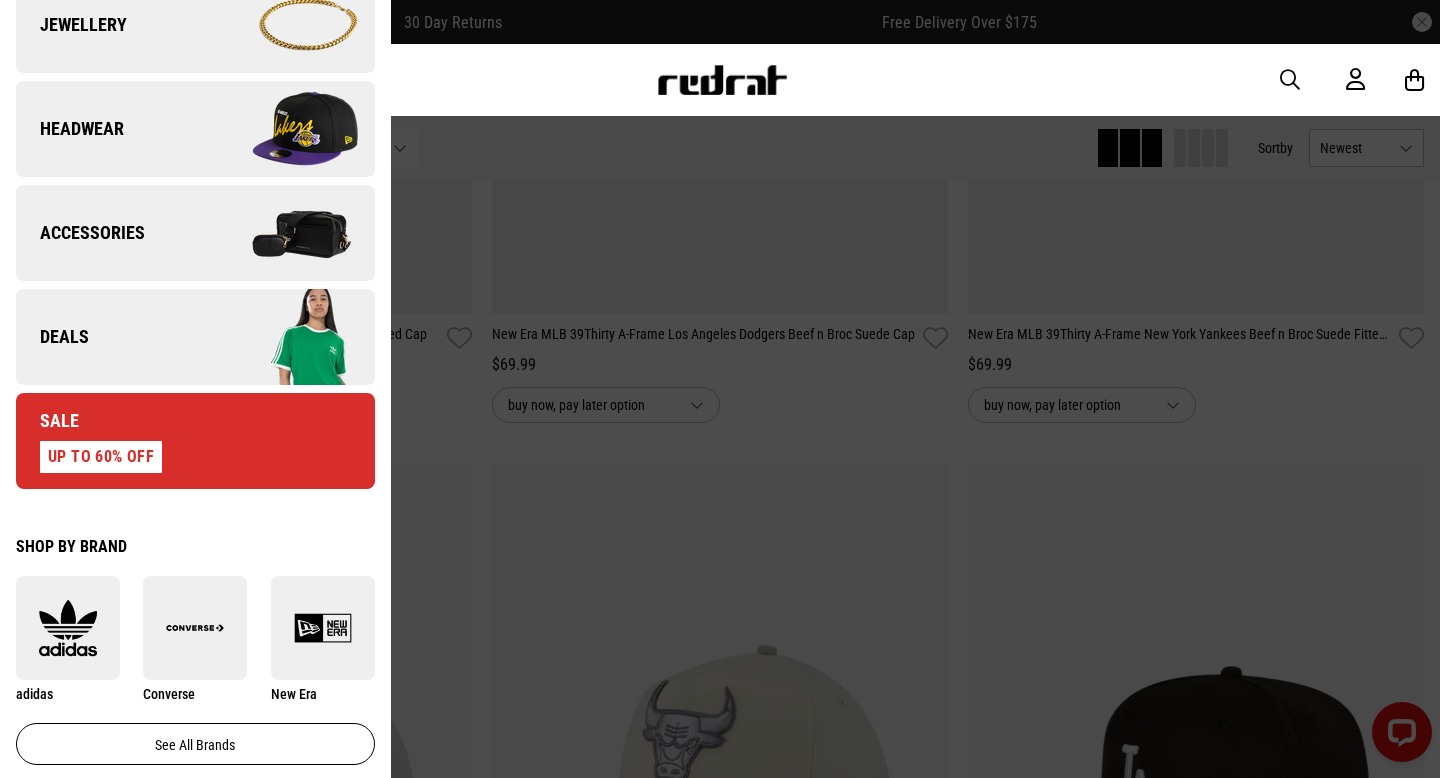 click on "Accessories" at bounding box center (195, 233) 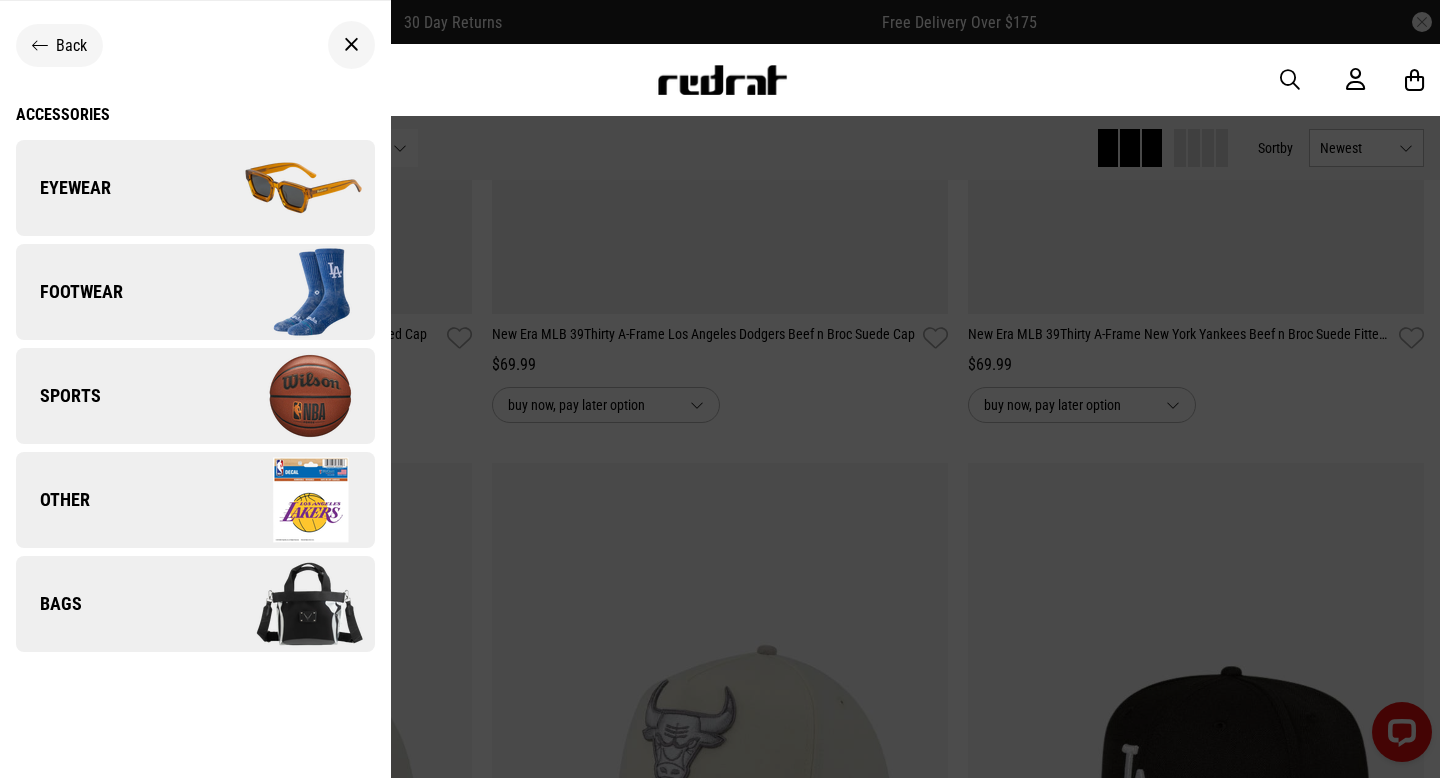 click on "Bags" at bounding box center [195, 604] 